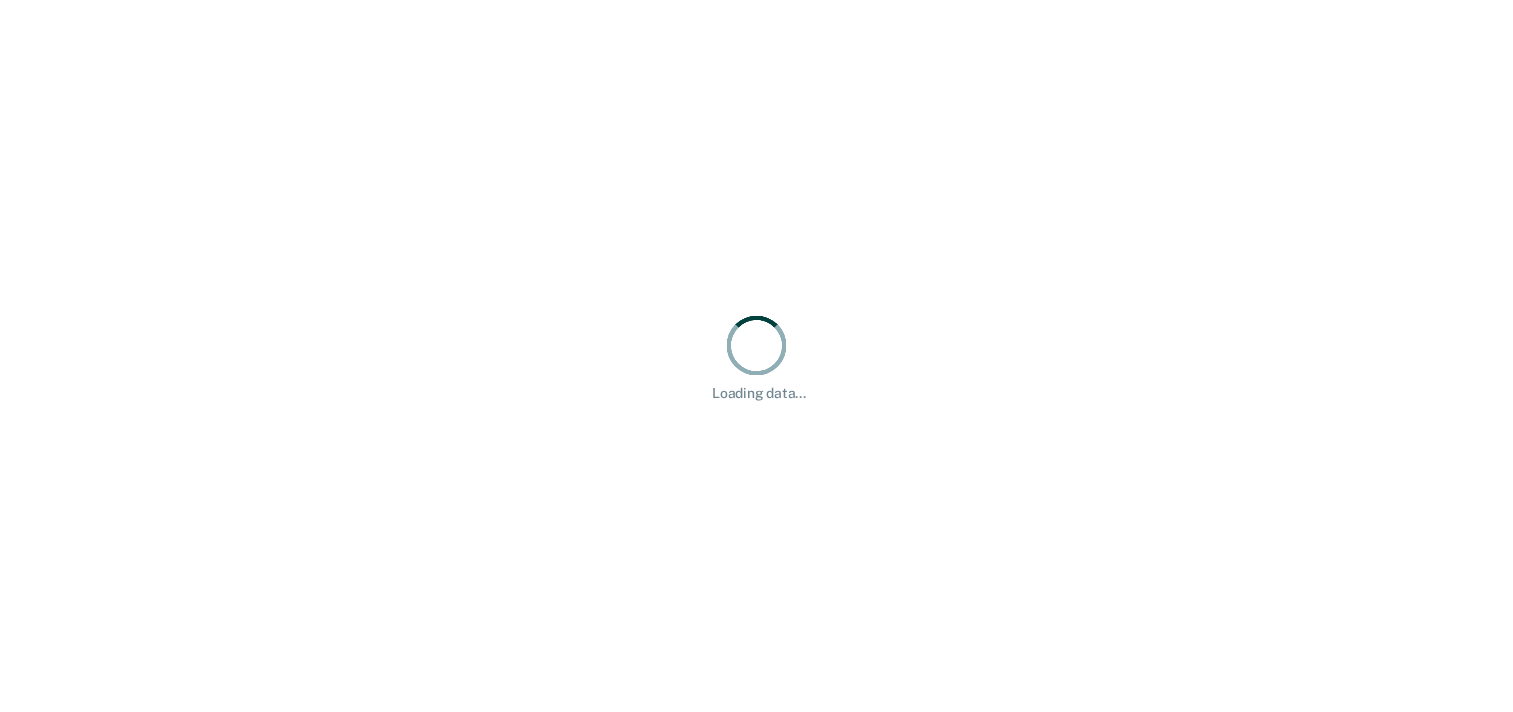 scroll, scrollTop: 0, scrollLeft: 0, axis: both 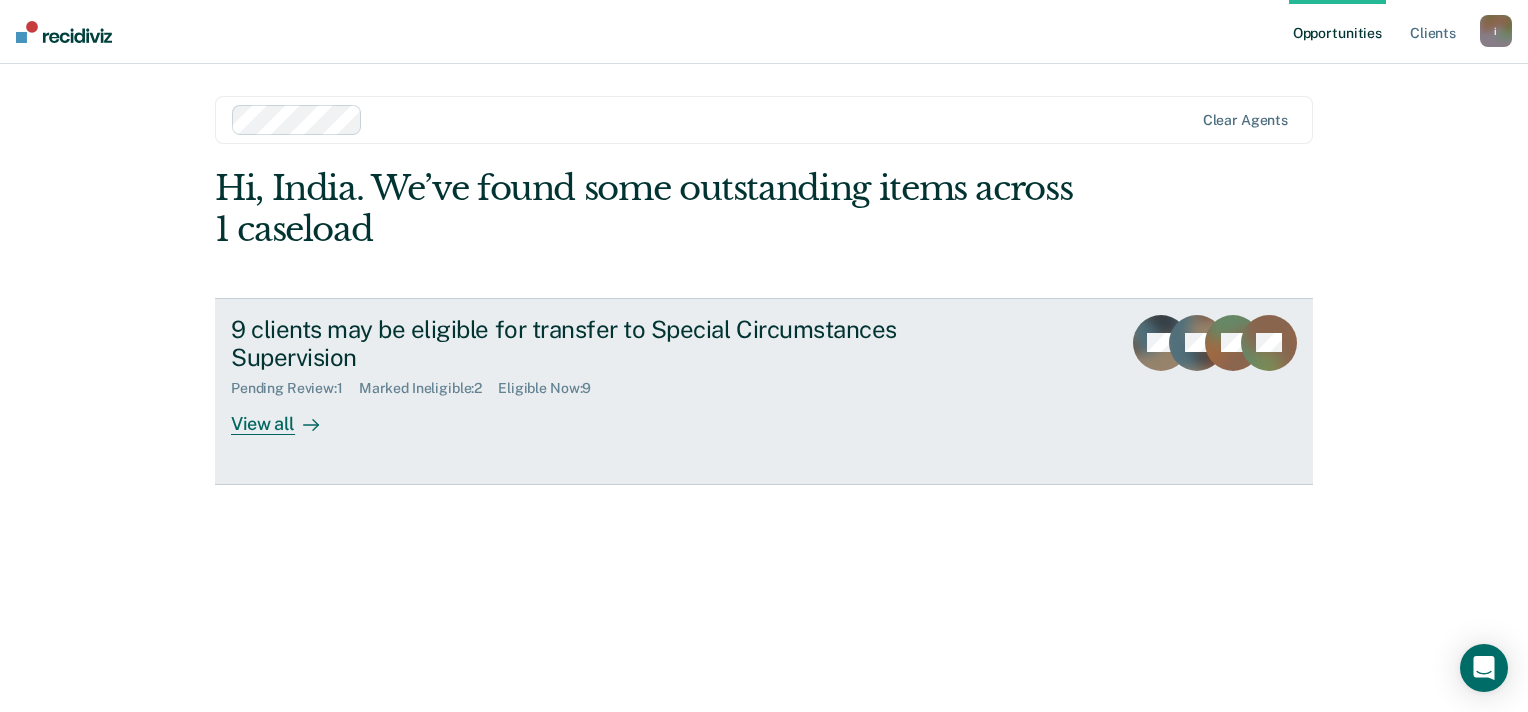 click on "View all" at bounding box center [287, 416] 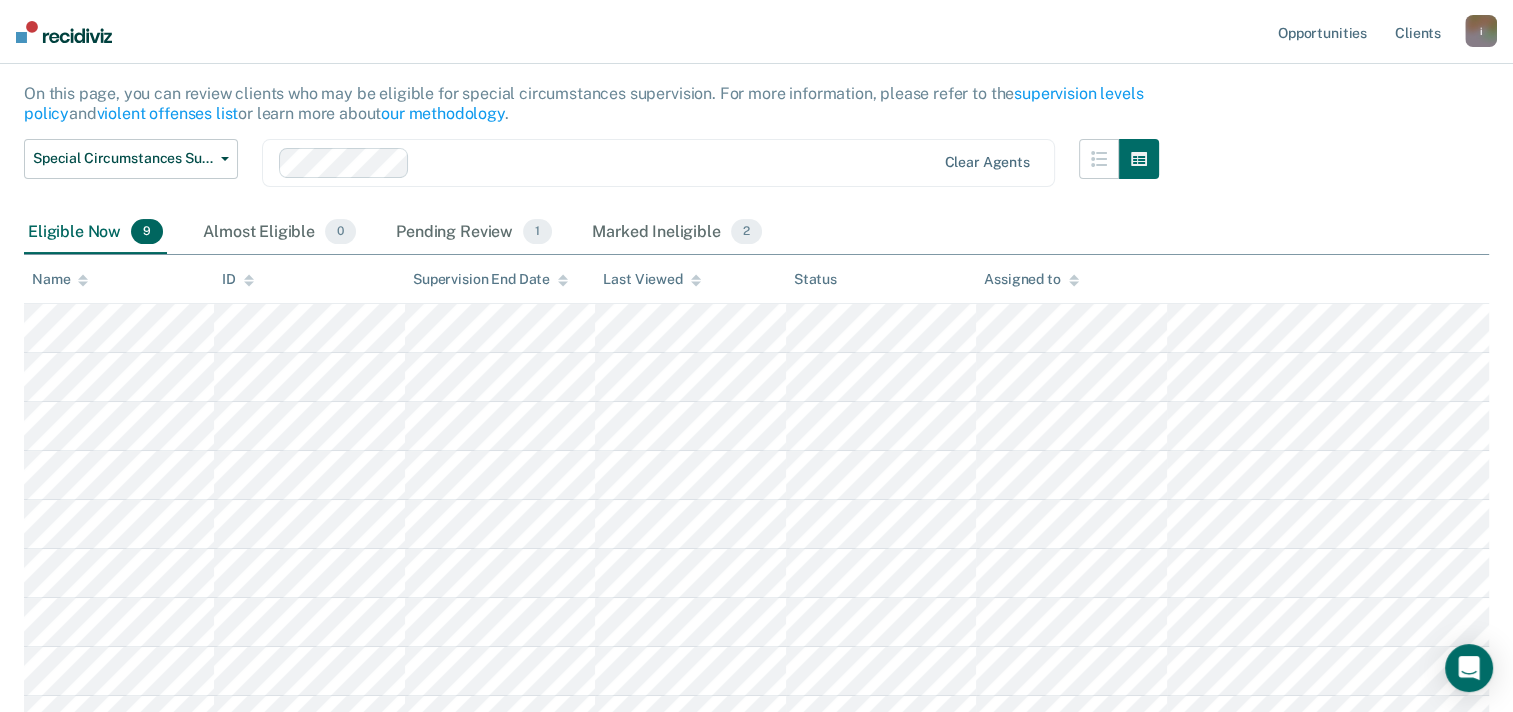 scroll, scrollTop: 200, scrollLeft: 0, axis: vertical 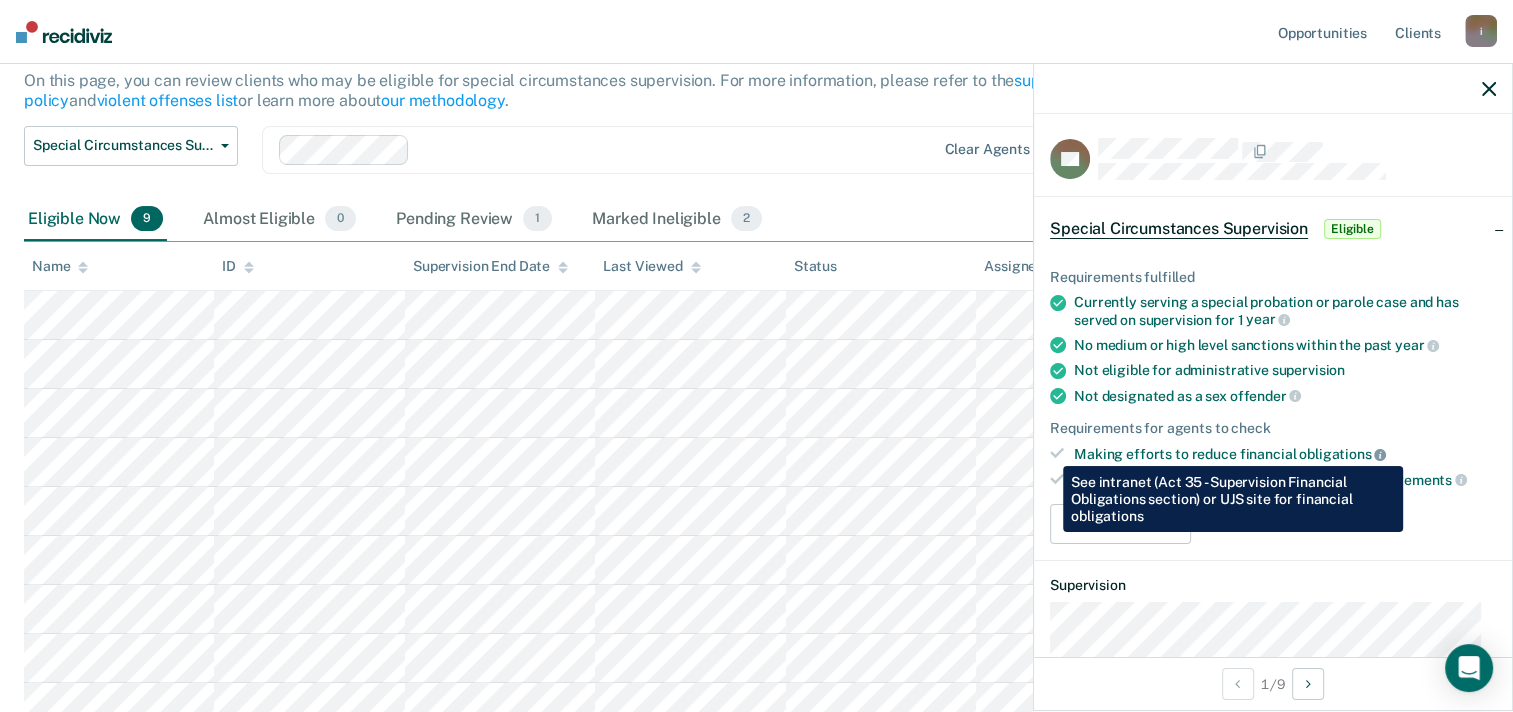 click 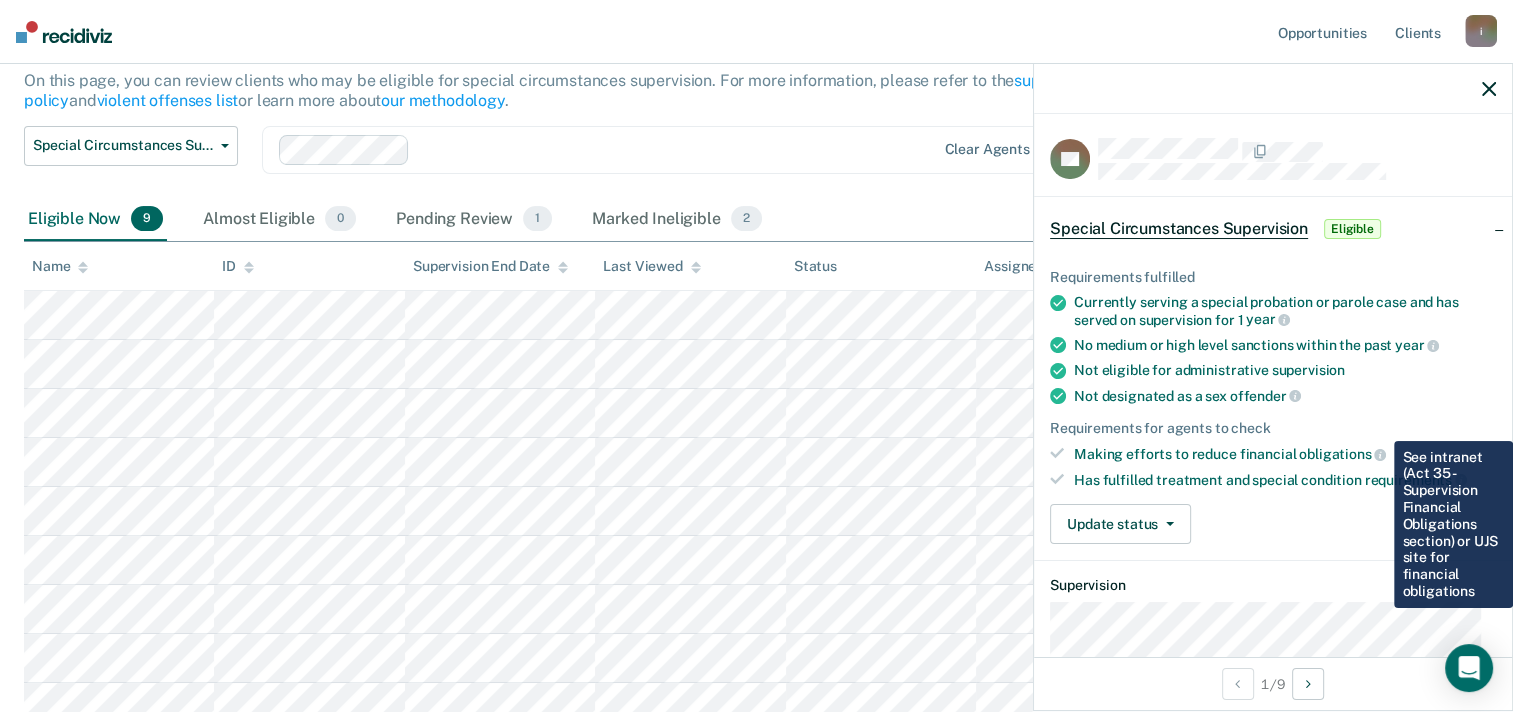 click on "Making efforts to reduce financial   obligations" at bounding box center (1285, 454) 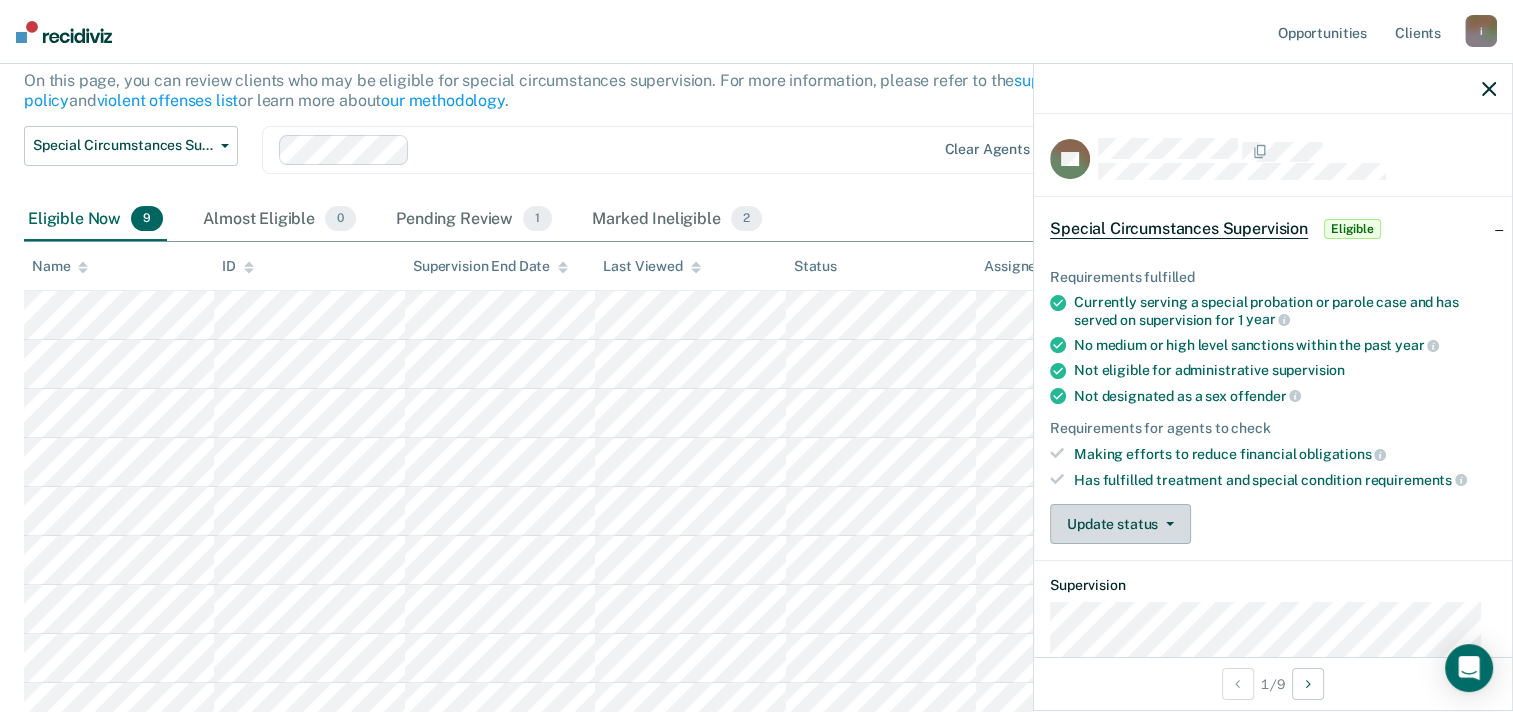 click on "Update status" at bounding box center [1120, 524] 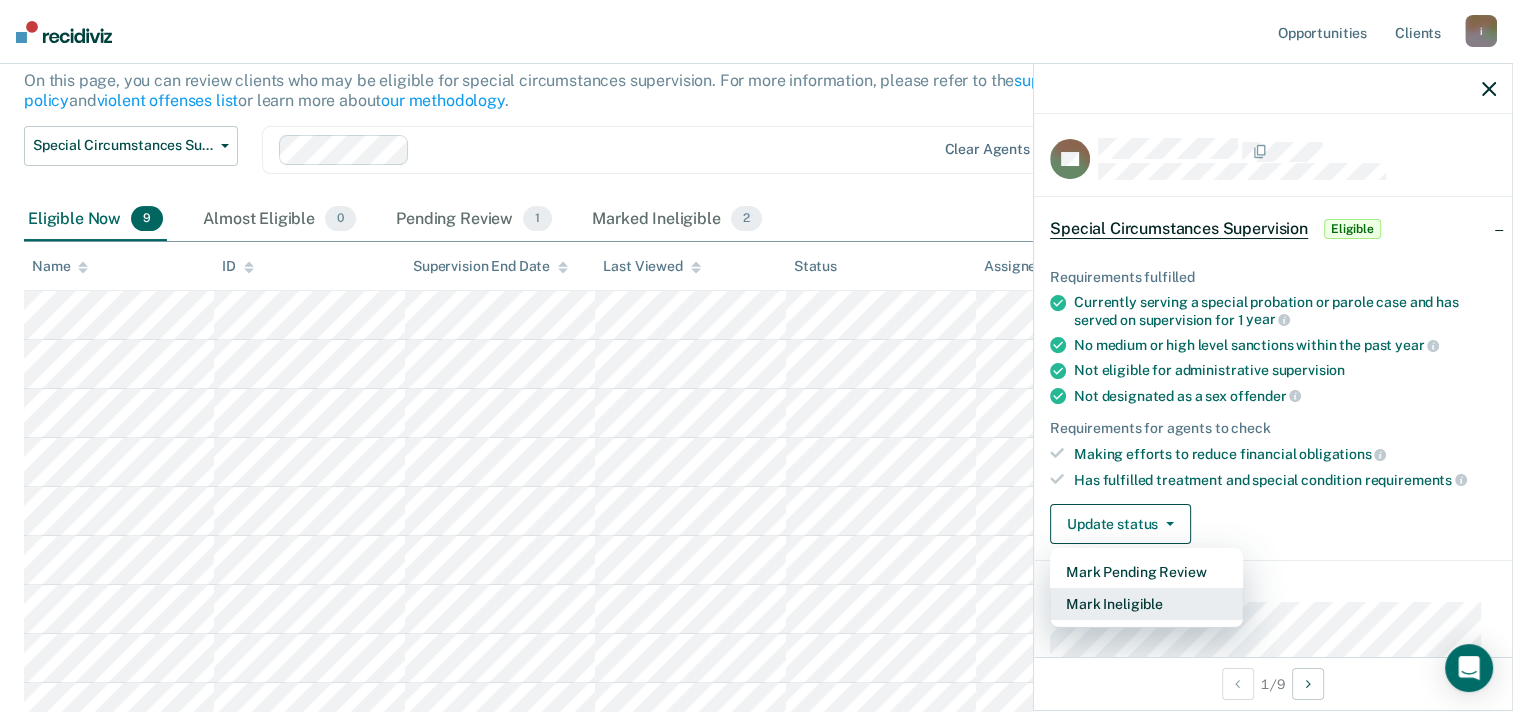click on "Mark Ineligible" at bounding box center [1146, 604] 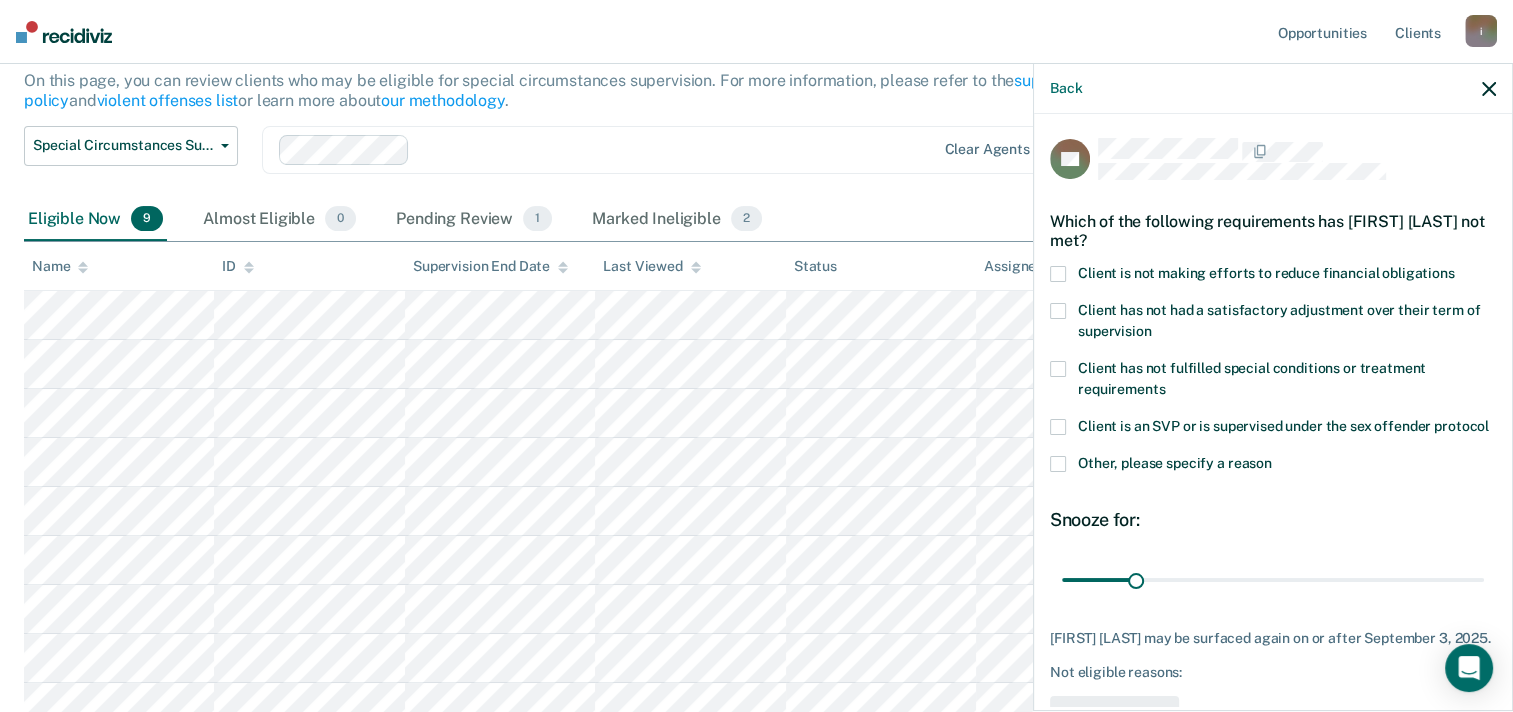 click on "Client is not making efforts to reduce financial obligations" at bounding box center [1266, 273] 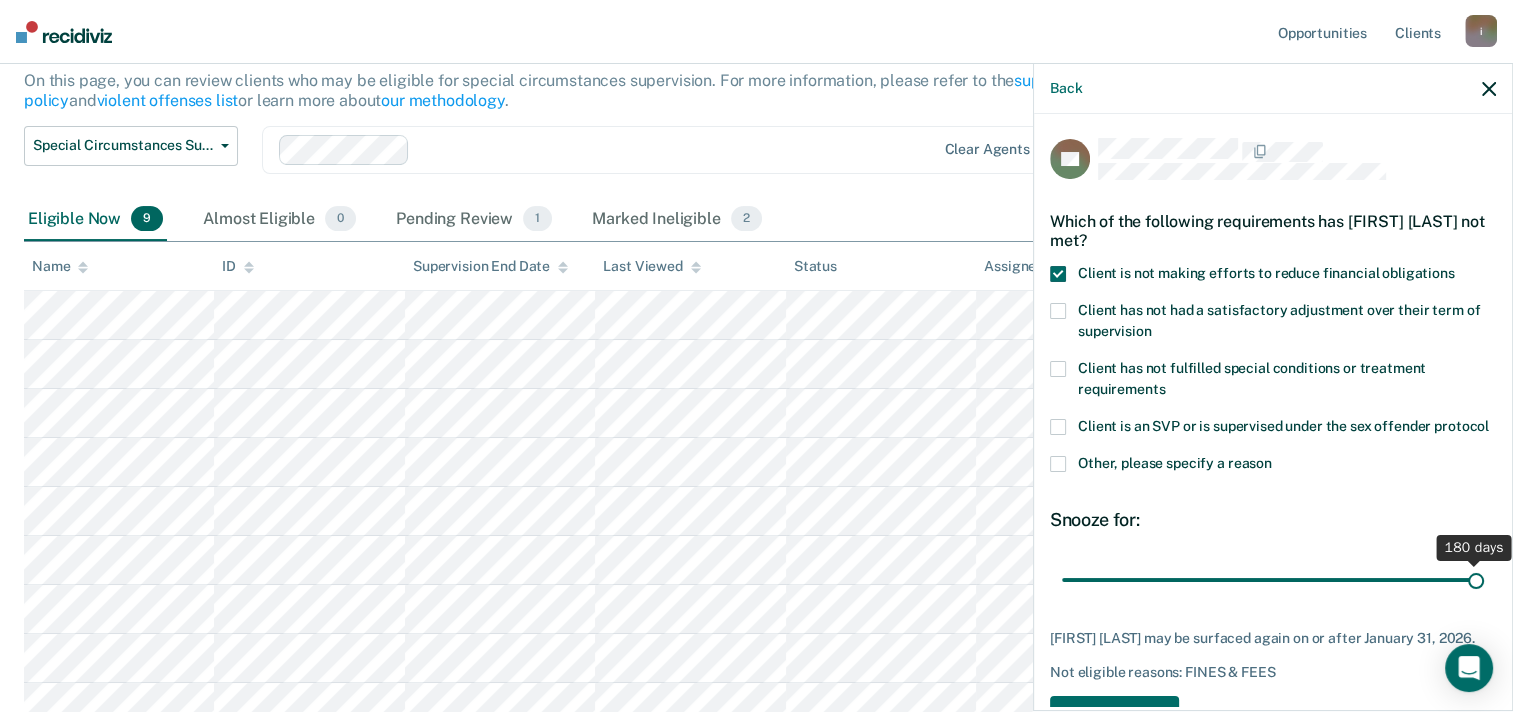 drag, startPoint x: 1136, startPoint y: 612, endPoint x: 1531, endPoint y: 626, distance: 395.24802 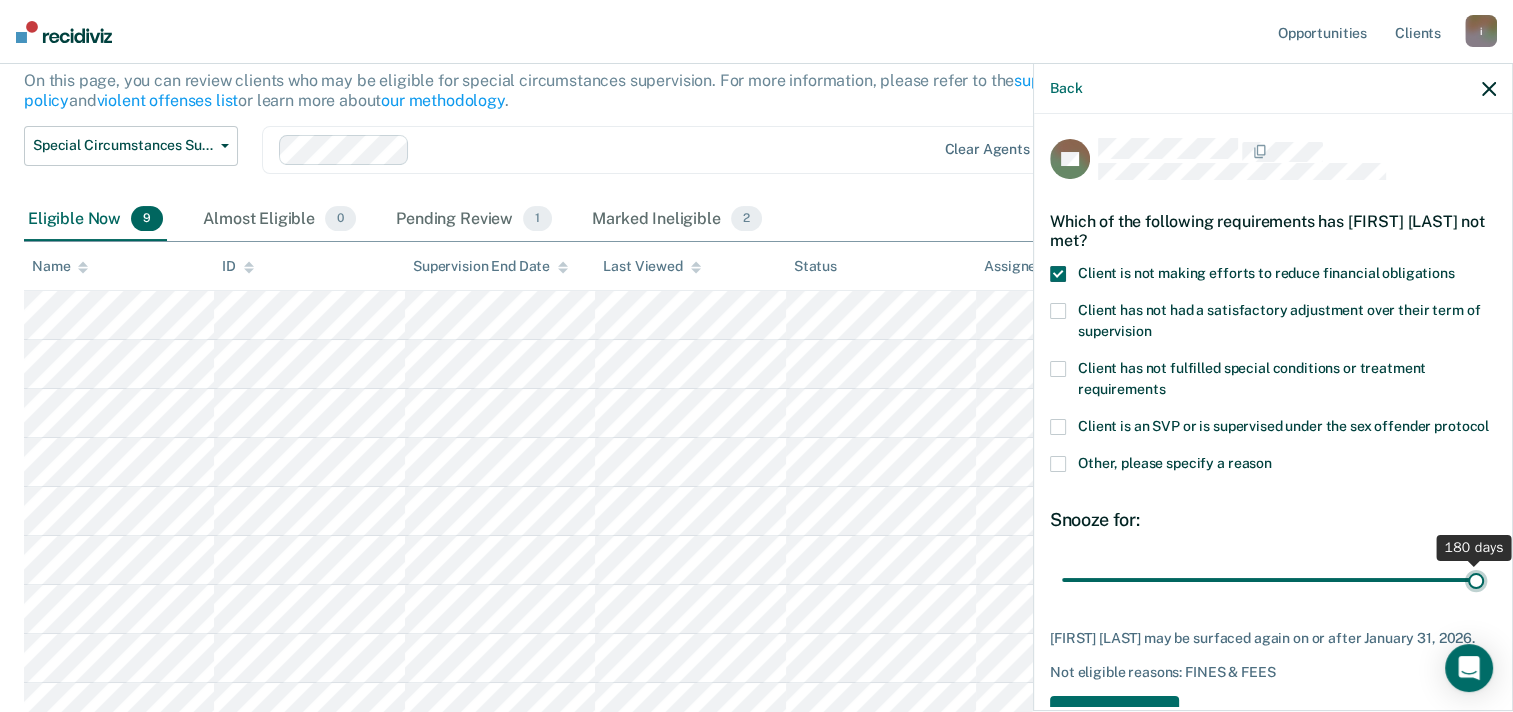 type on "180" 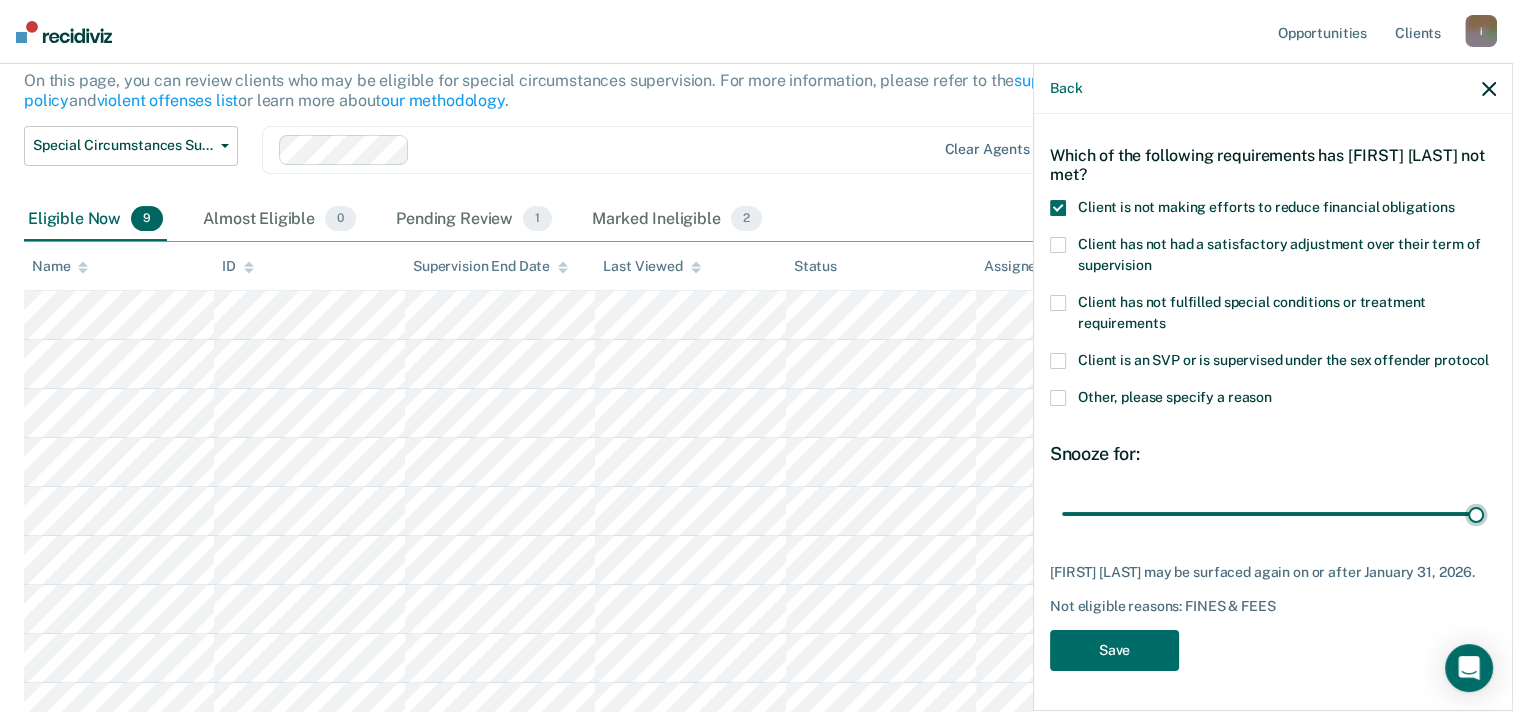 scroll, scrollTop: 101, scrollLeft: 0, axis: vertical 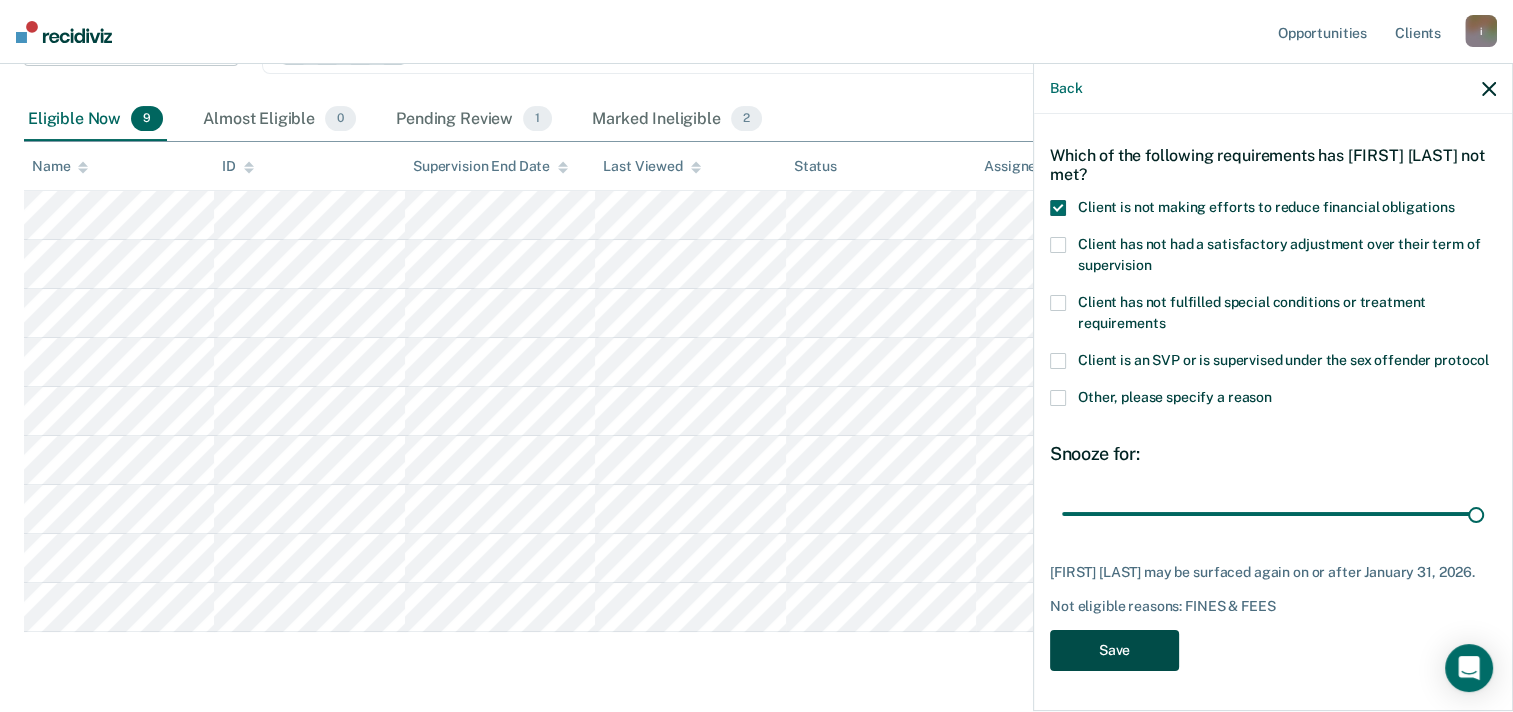 click on "Save" at bounding box center (1114, 650) 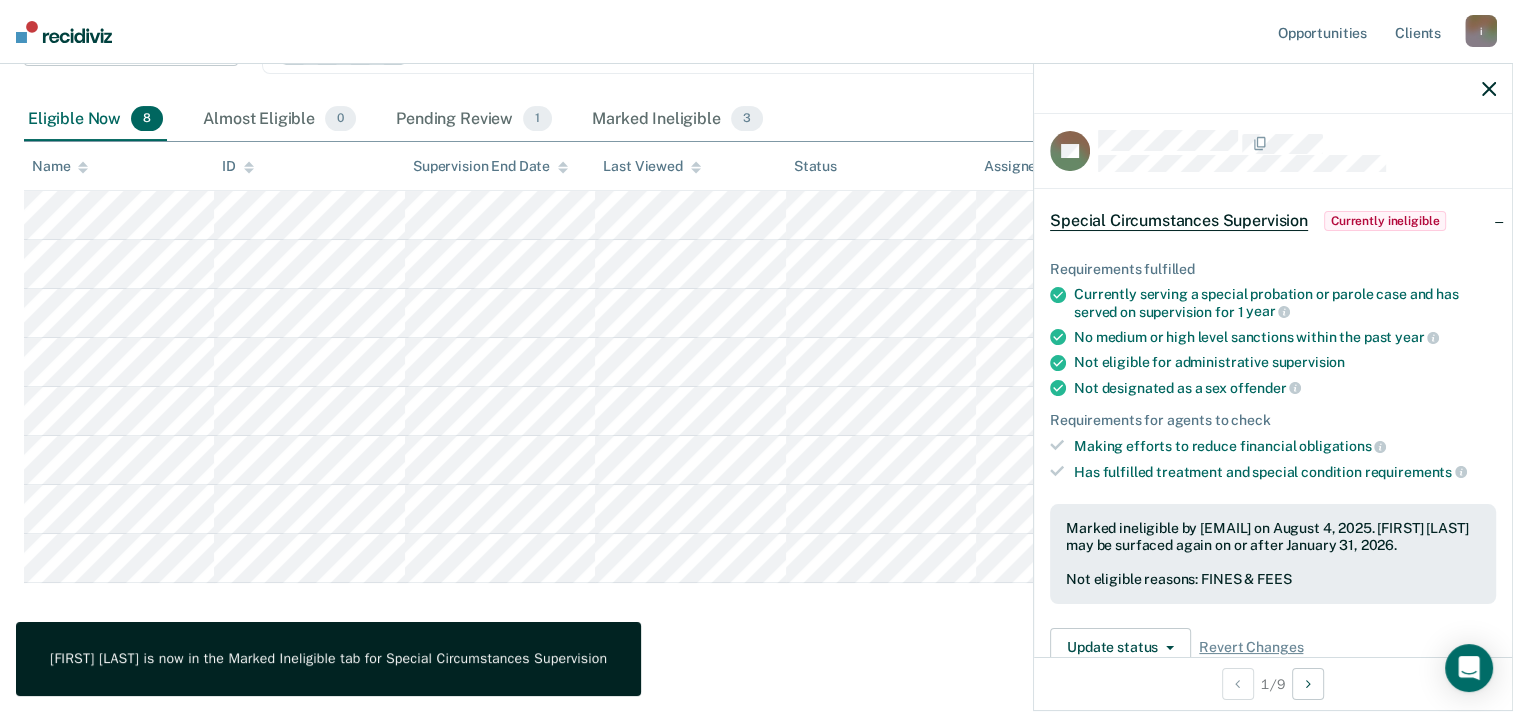 scroll, scrollTop: 0, scrollLeft: 0, axis: both 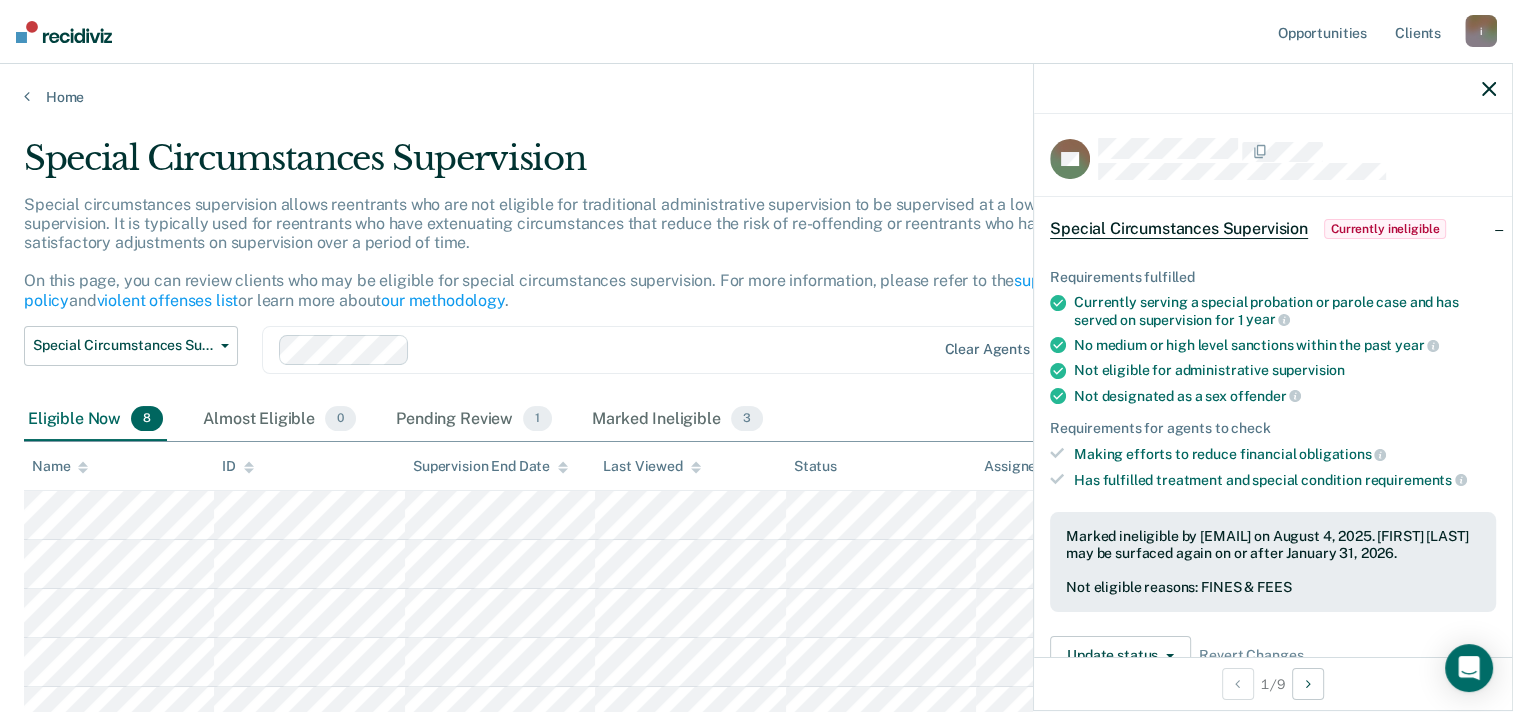 click 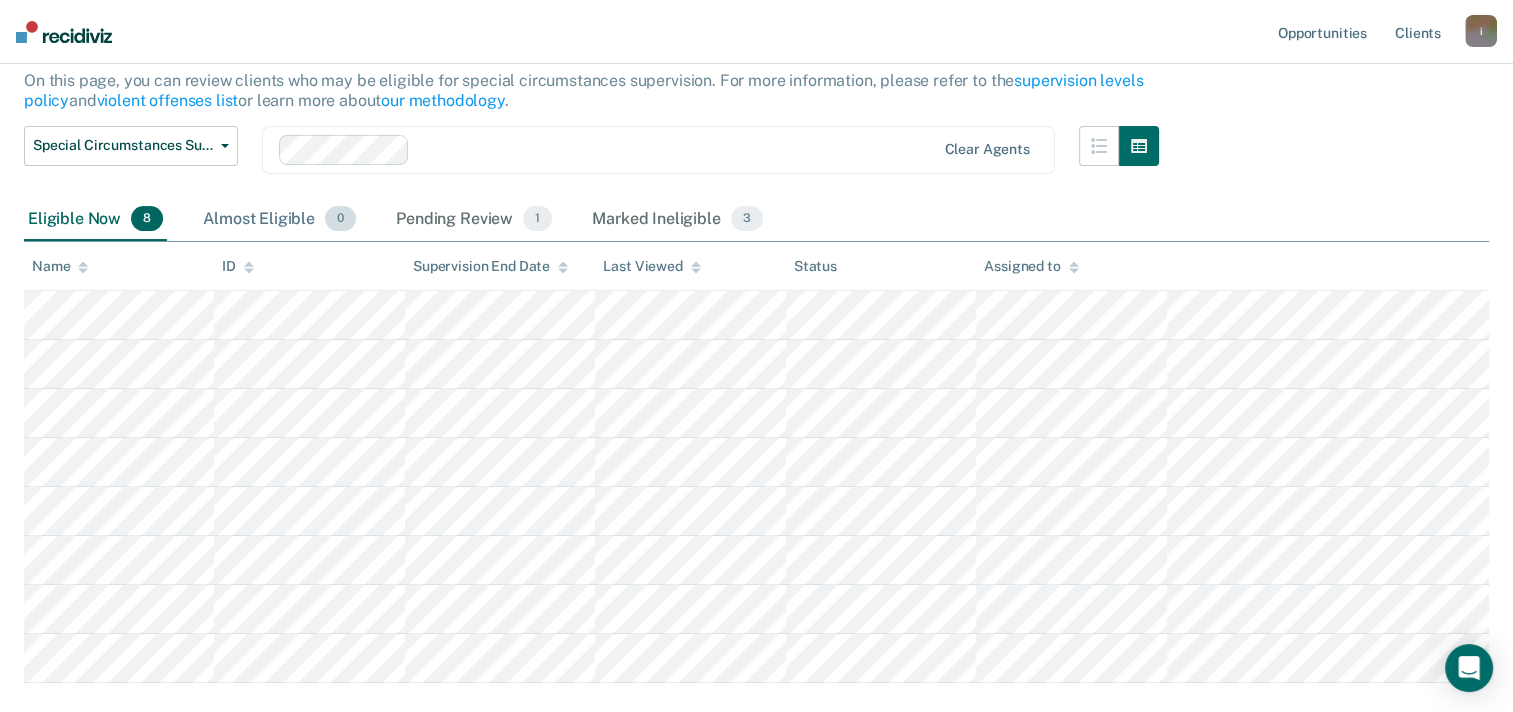 scroll, scrollTop: 300, scrollLeft: 0, axis: vertical 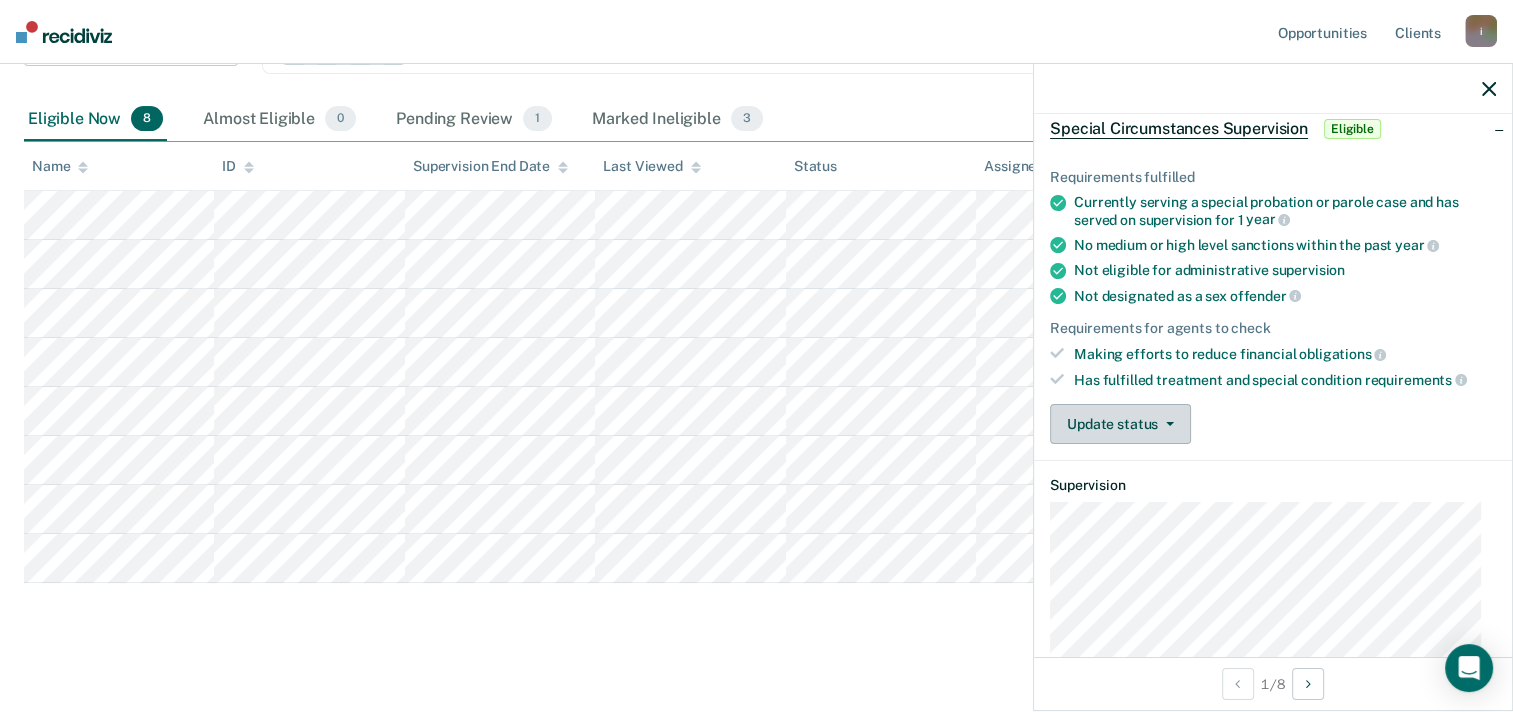 click on "Update status" at bounding box center (1120, 424) 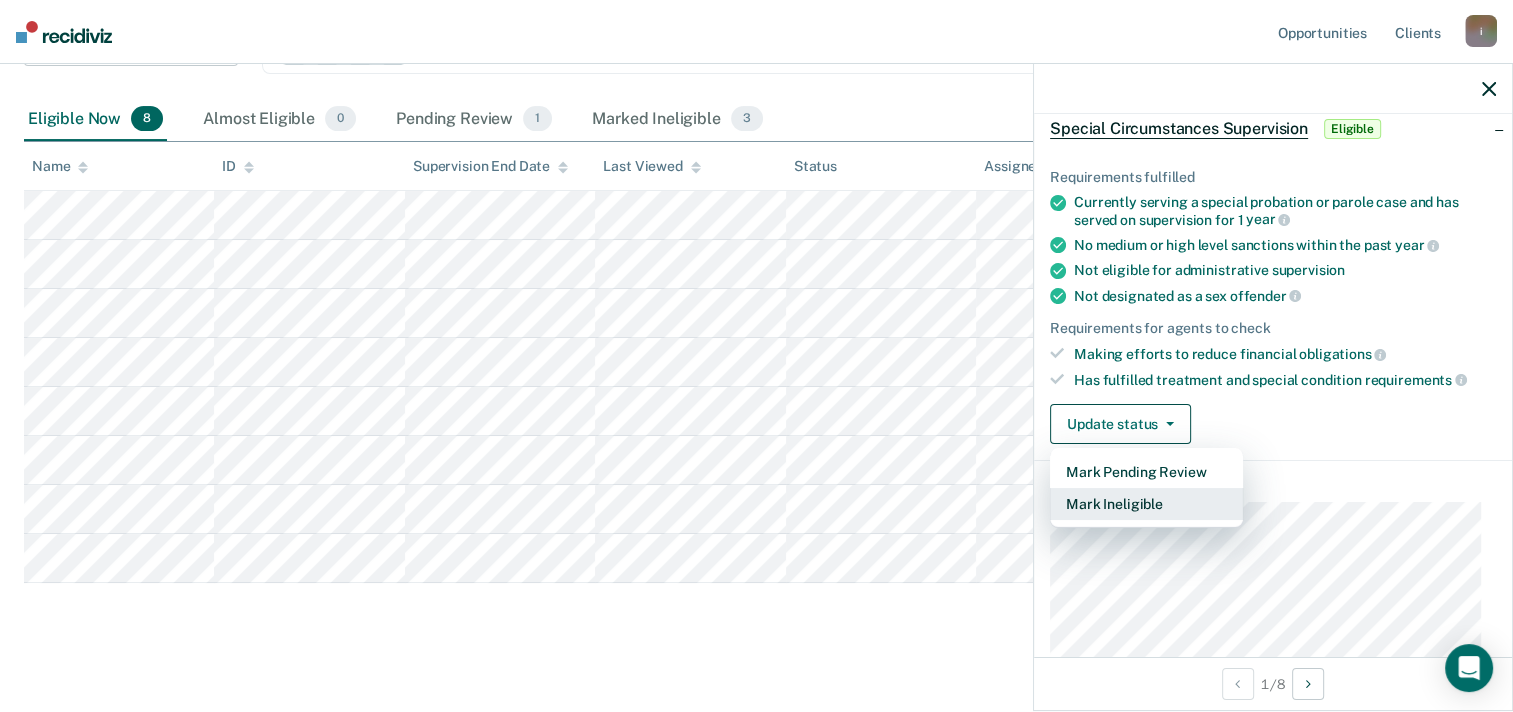 click on "Mark Ineligible" at bounding box center (1146, 504) 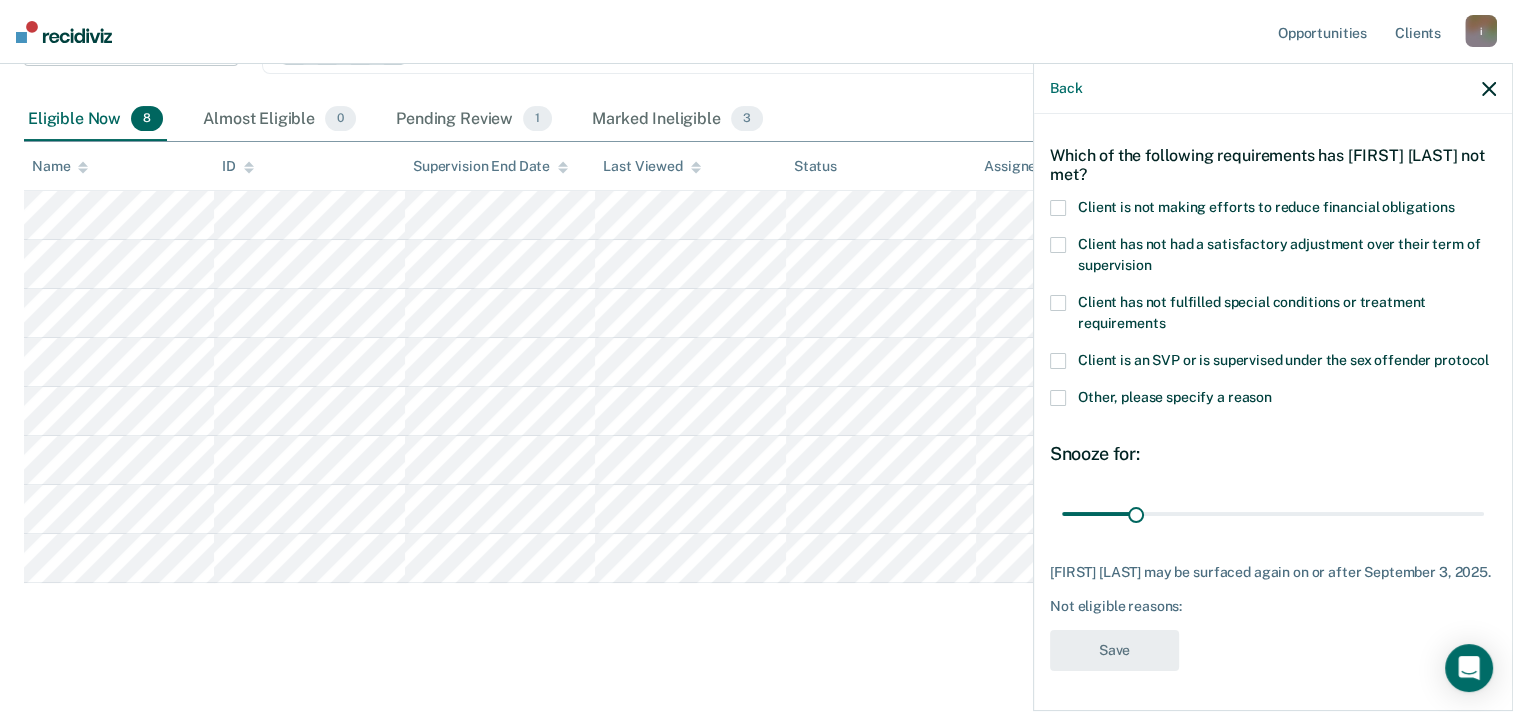 scroll, scrollTop: 101, scrollLeft: 0, axis: vertical 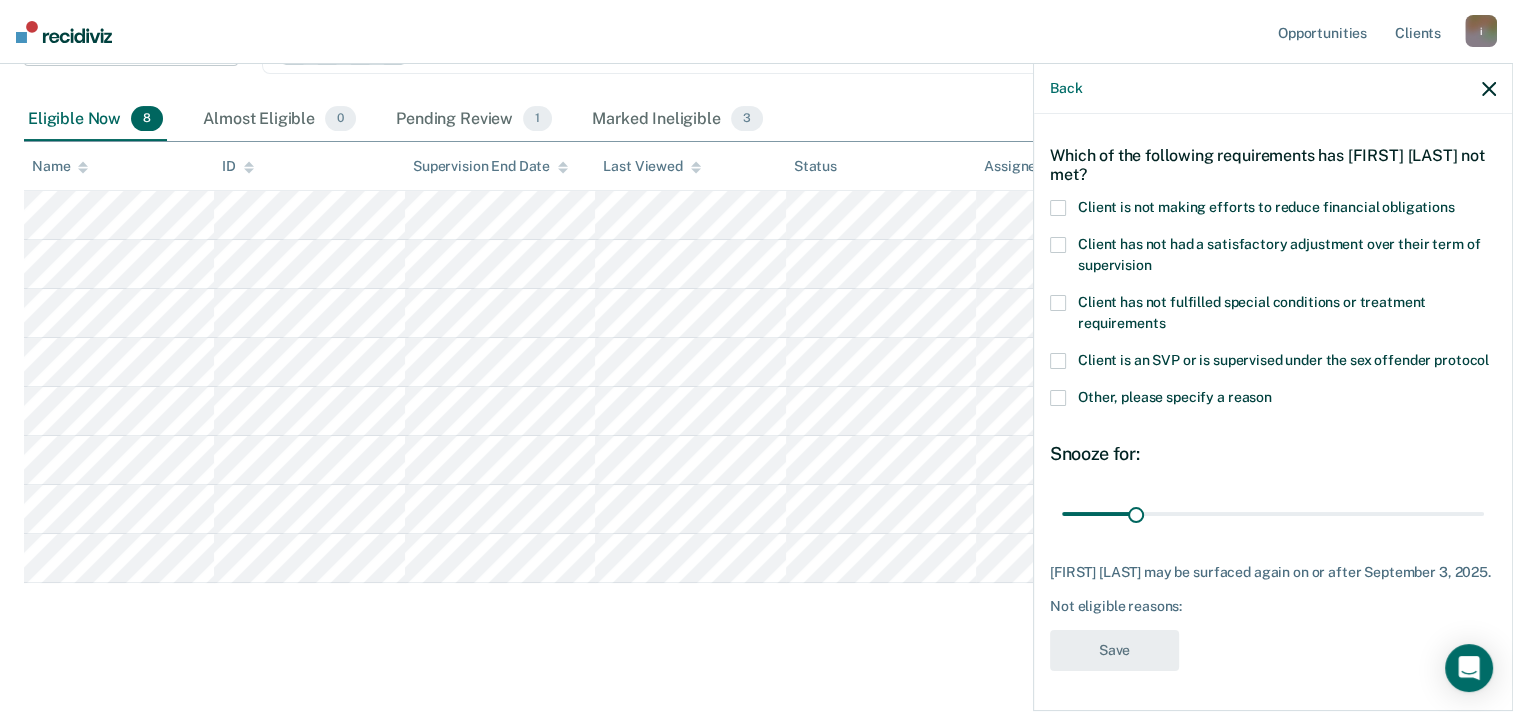 click on "Client has not had a satisfactory adjustment over their term of supervision" at bounding box center (1279, 254) 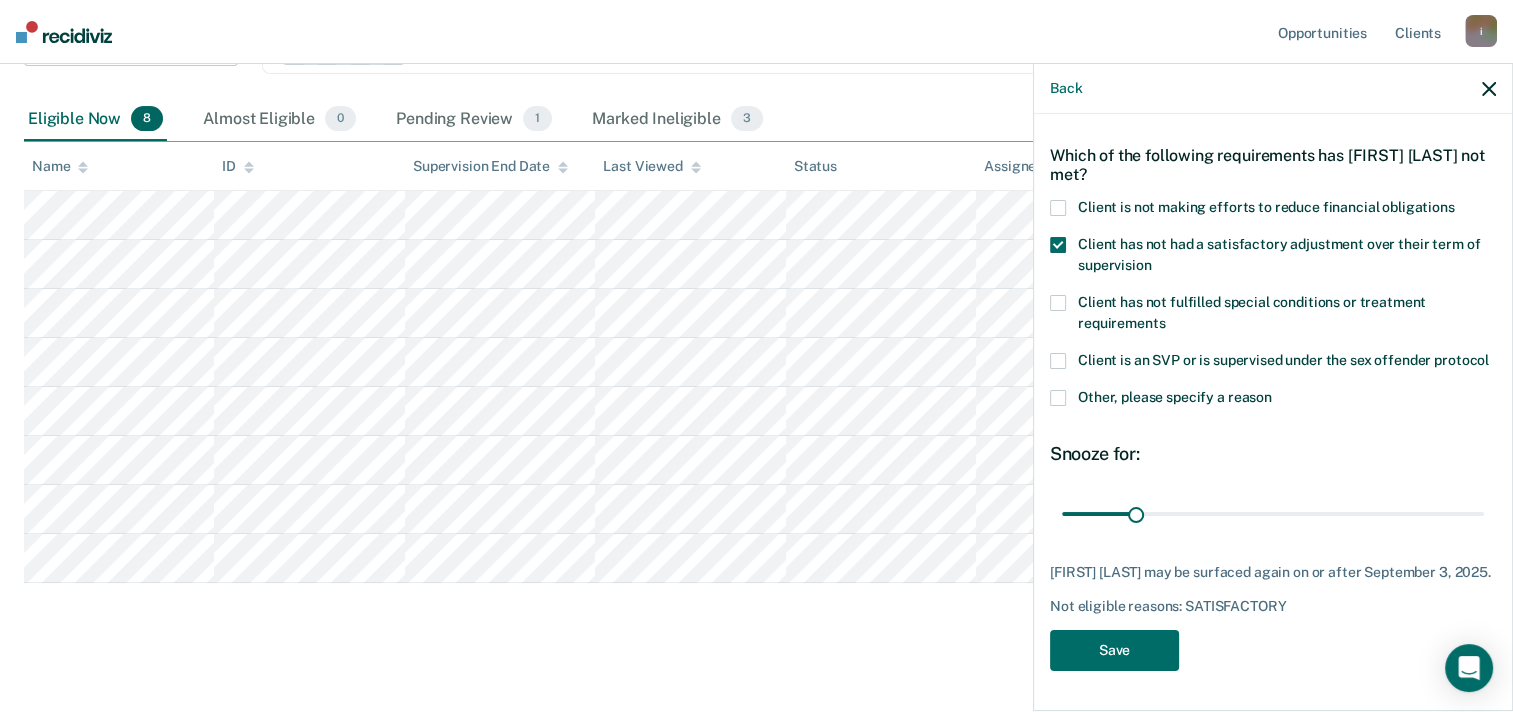 click on "Other, please specify a reason" at bounding box center (1175, 397) 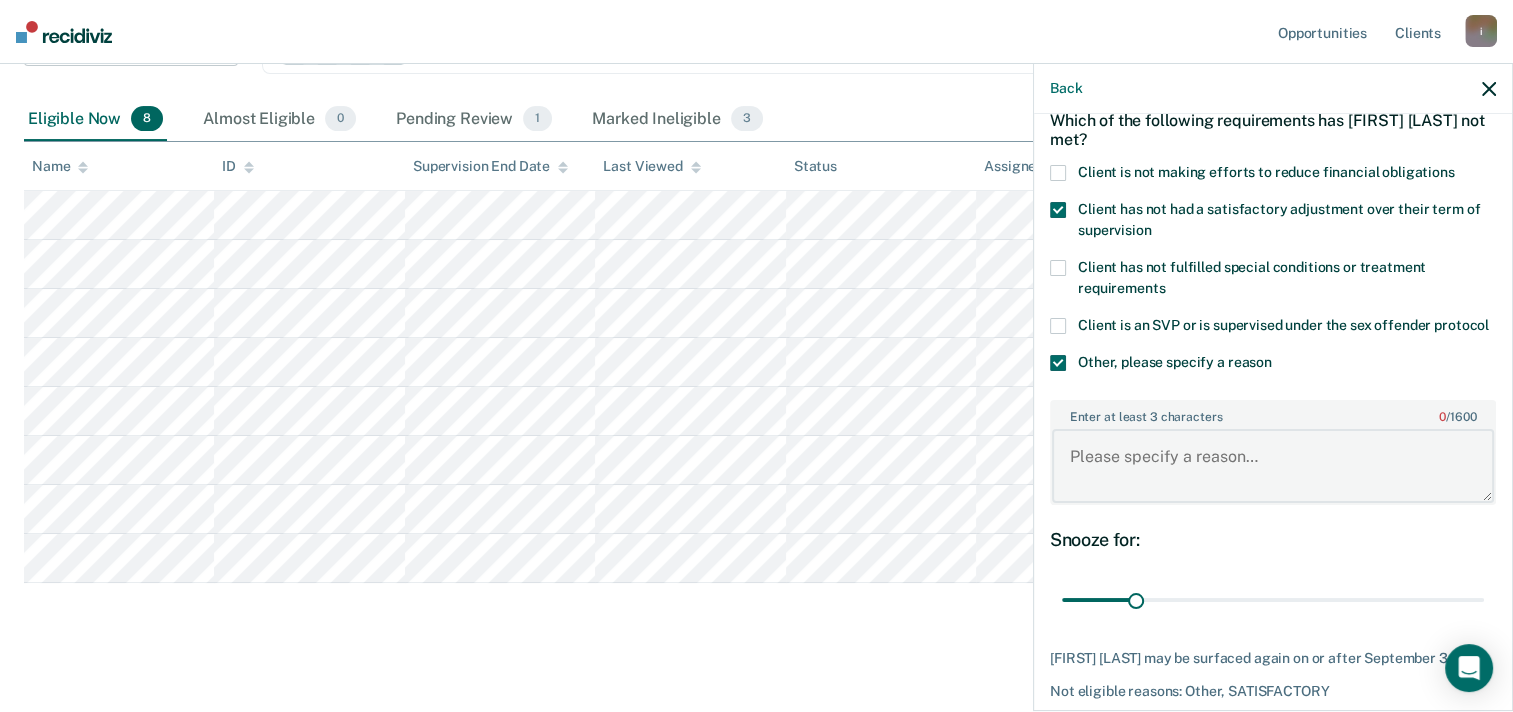 click on "Enter at least 3 characters 0  /  1600" at bounding box center (1273, 466) 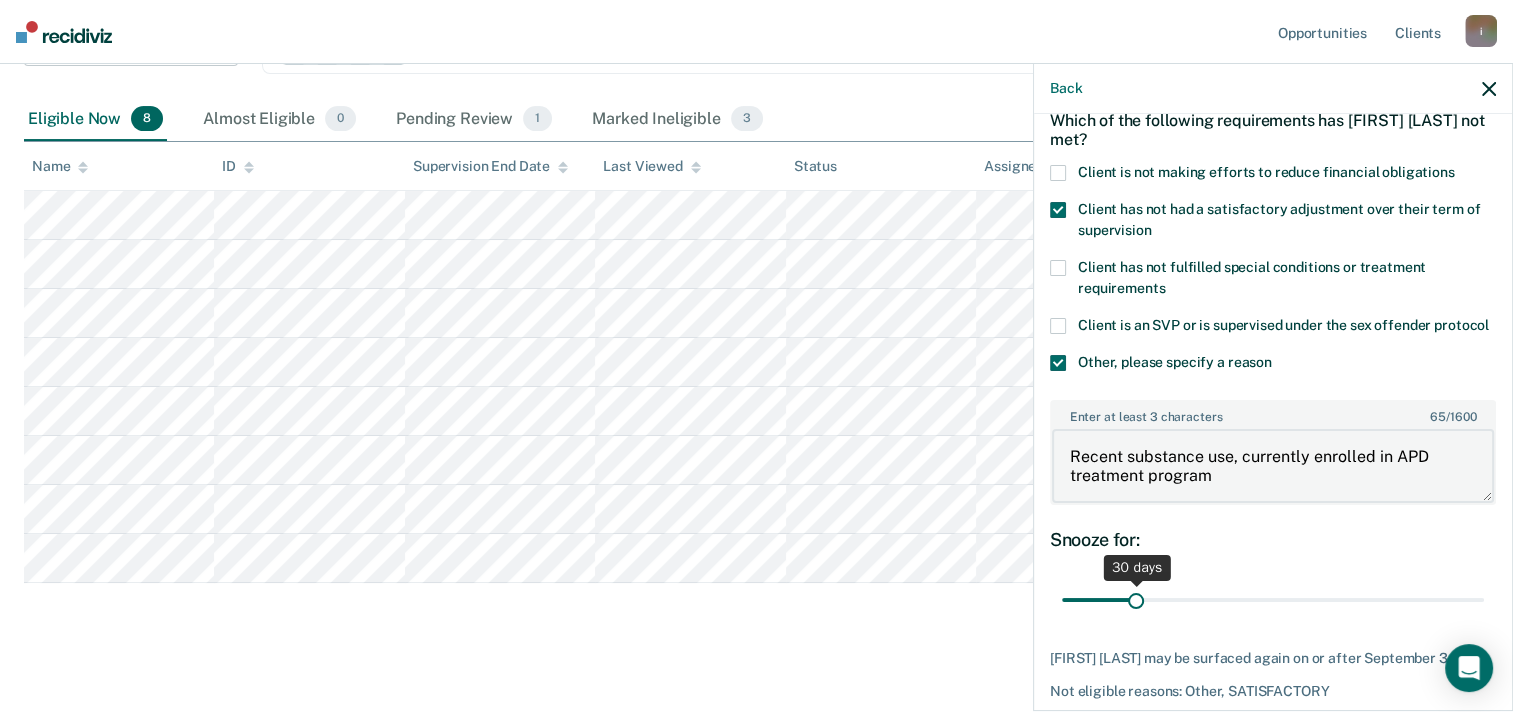 type on "Recent substance use, currently enrolled in APD treatment program" 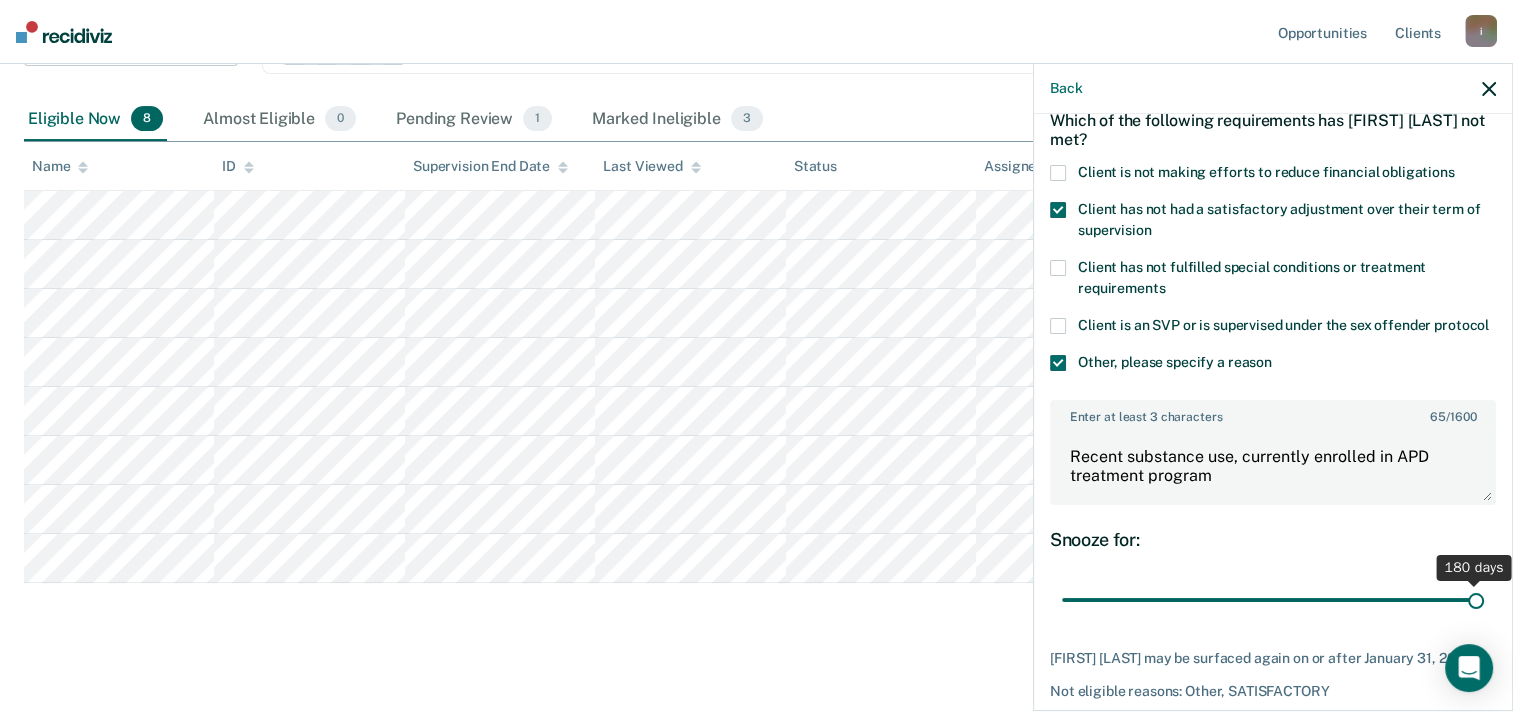drag, startPoint x: 1132, startPoint y: 619, endPoint x: 1505, endPoint y: 598, distance: 373.5907 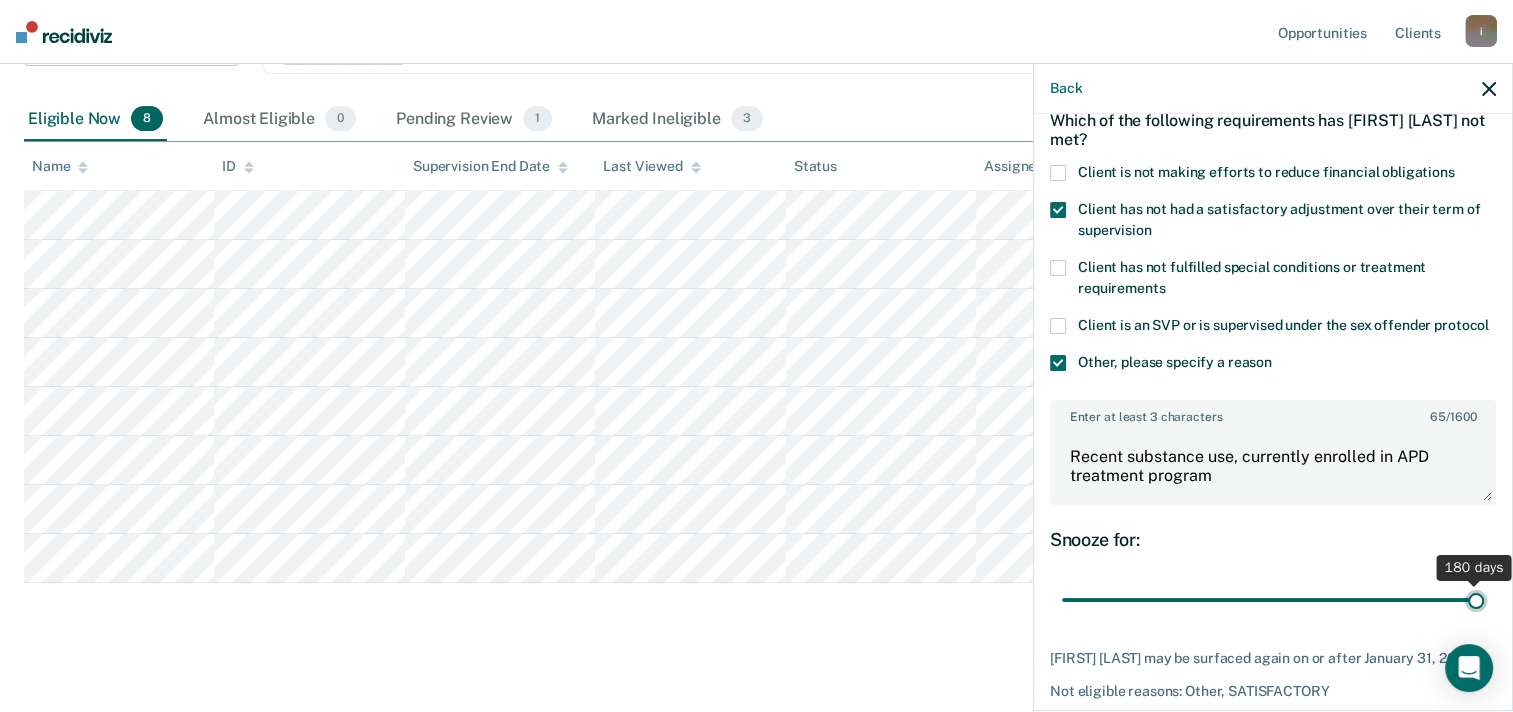 type on "180" 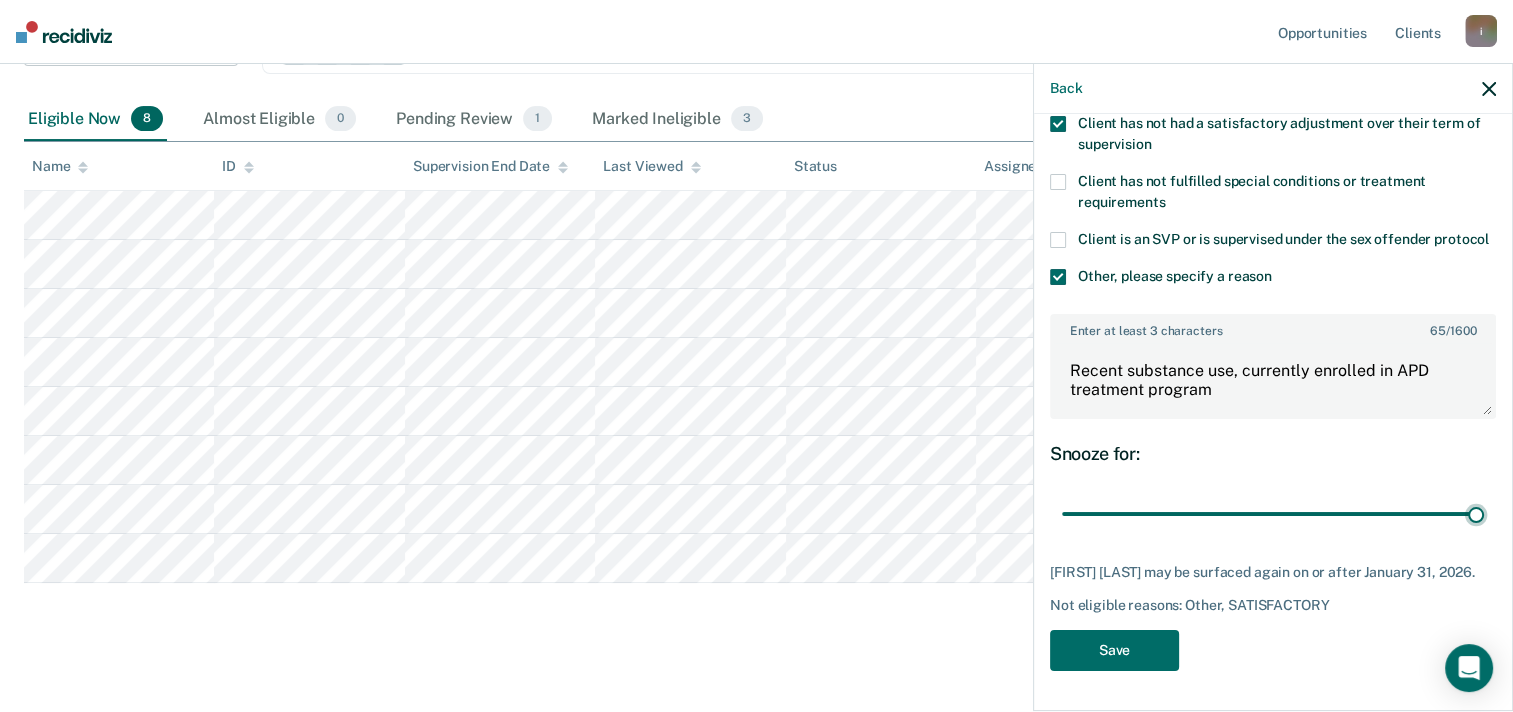 scroll, scrollTop: 204, scrollLeft: 0, axis: vertical 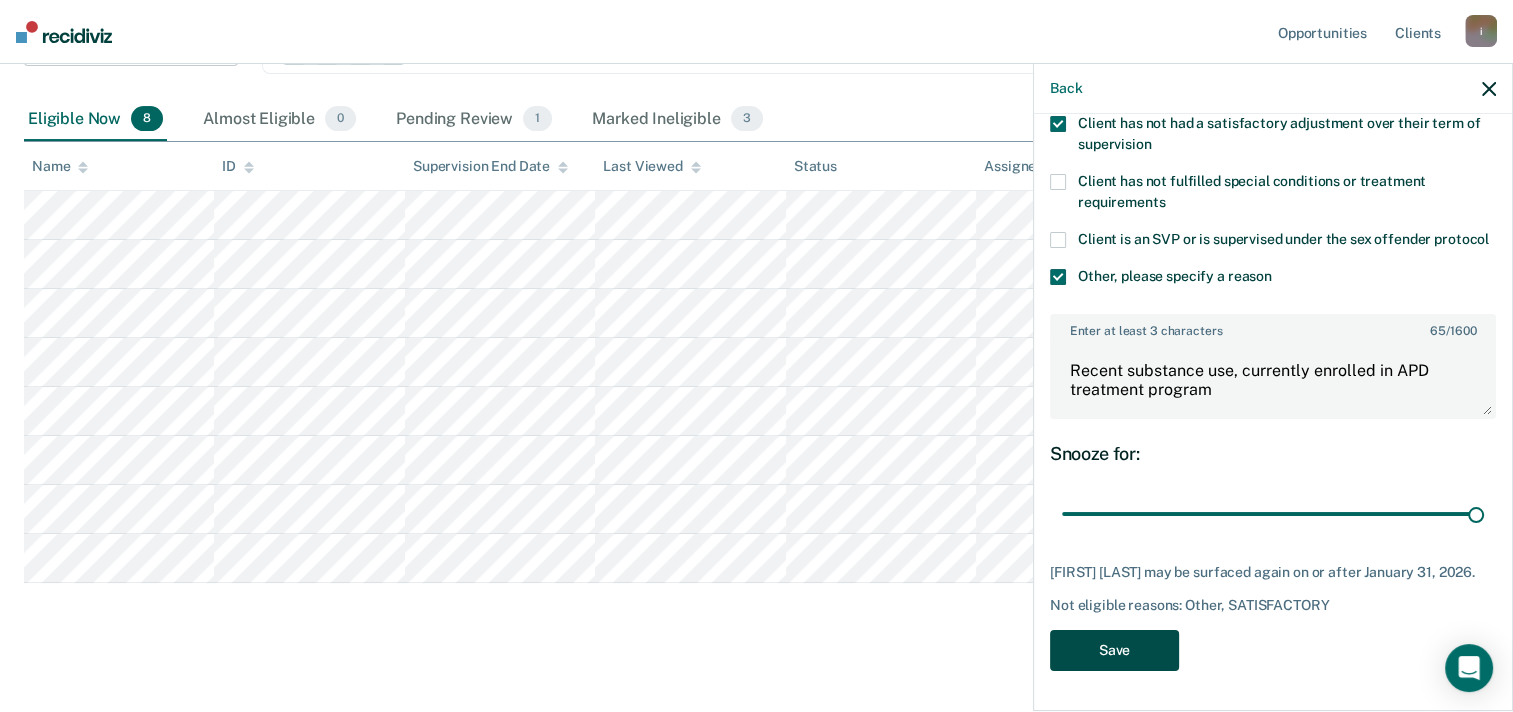 click on "Save" at bounding box center (1114, 650) 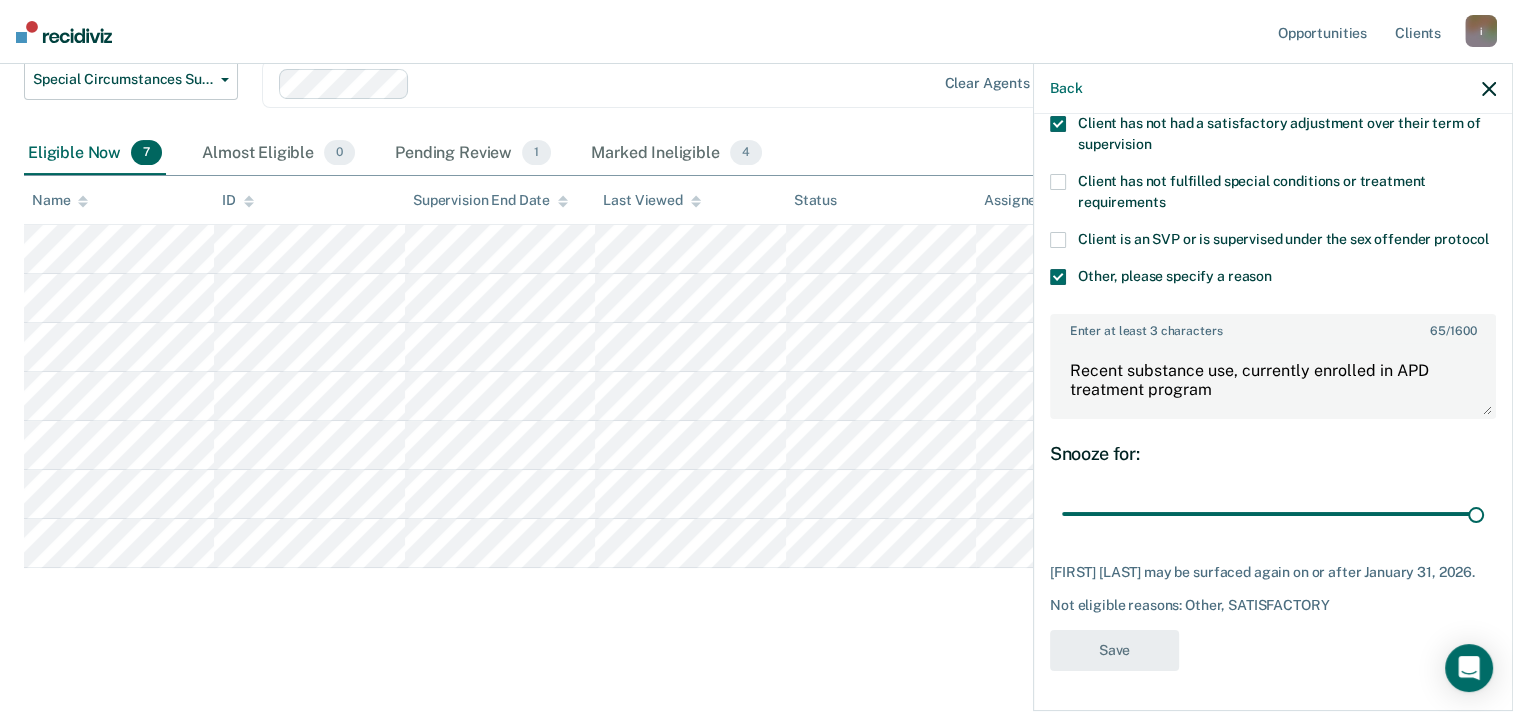 scroll, scrollTop: 264, scrollLeft: 0, axis: vertical 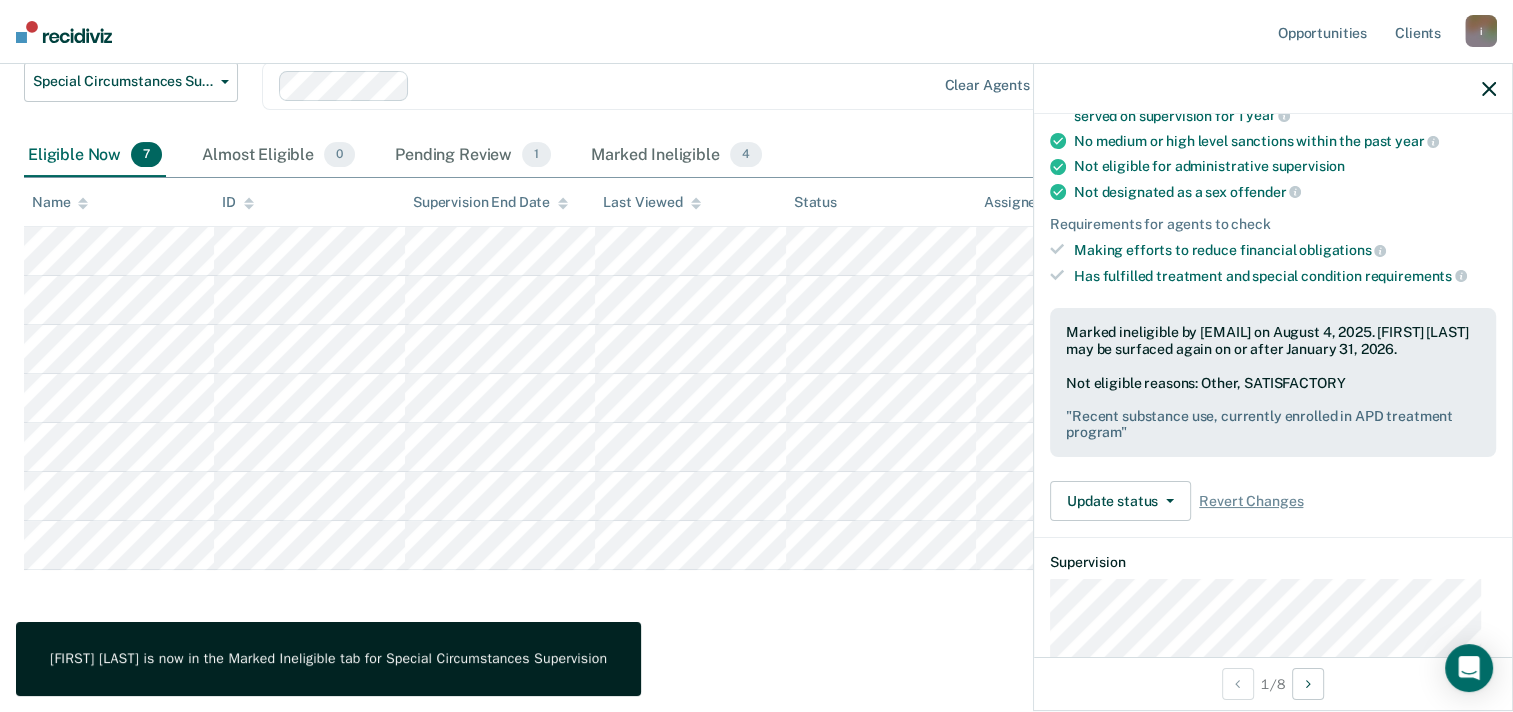 click 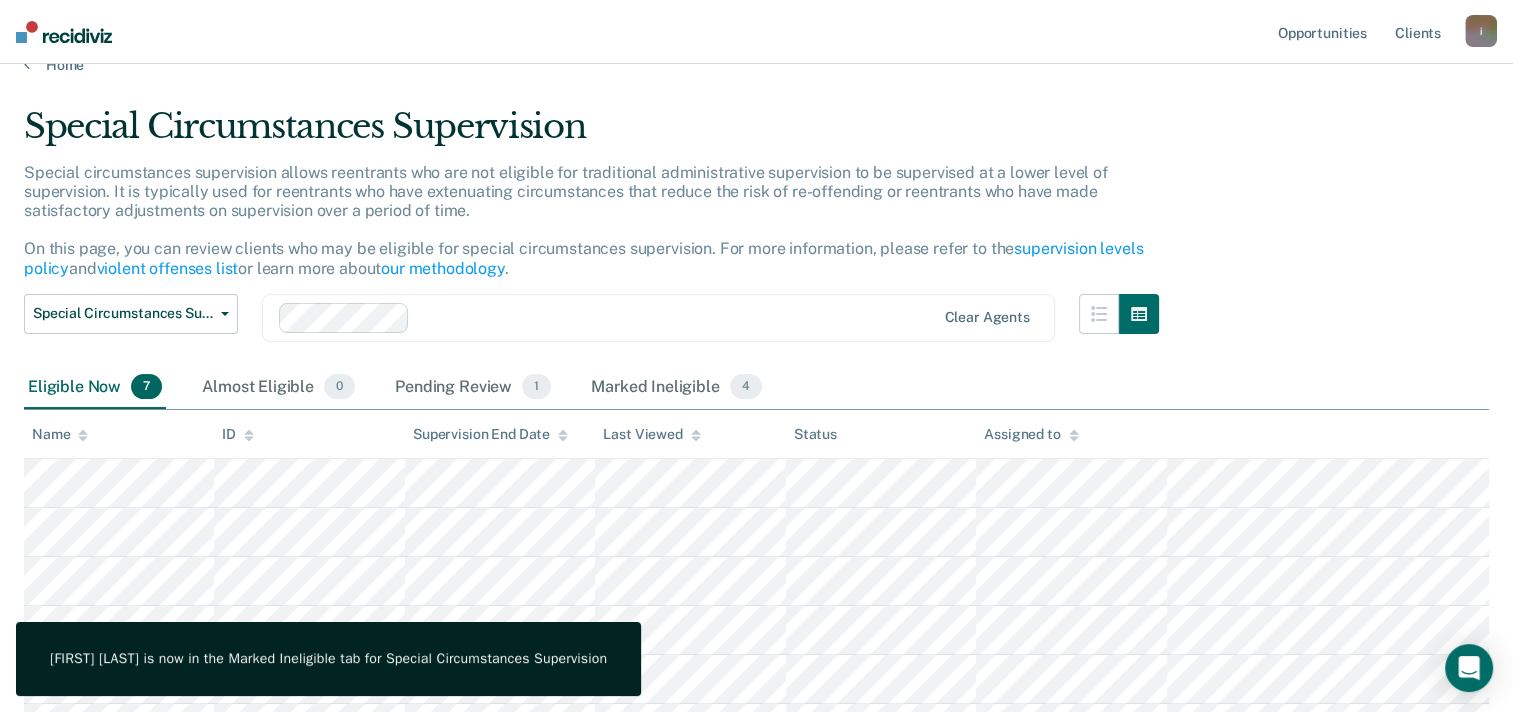 scroll, scrollTop: 0, scrollLeft: 0, axis: both 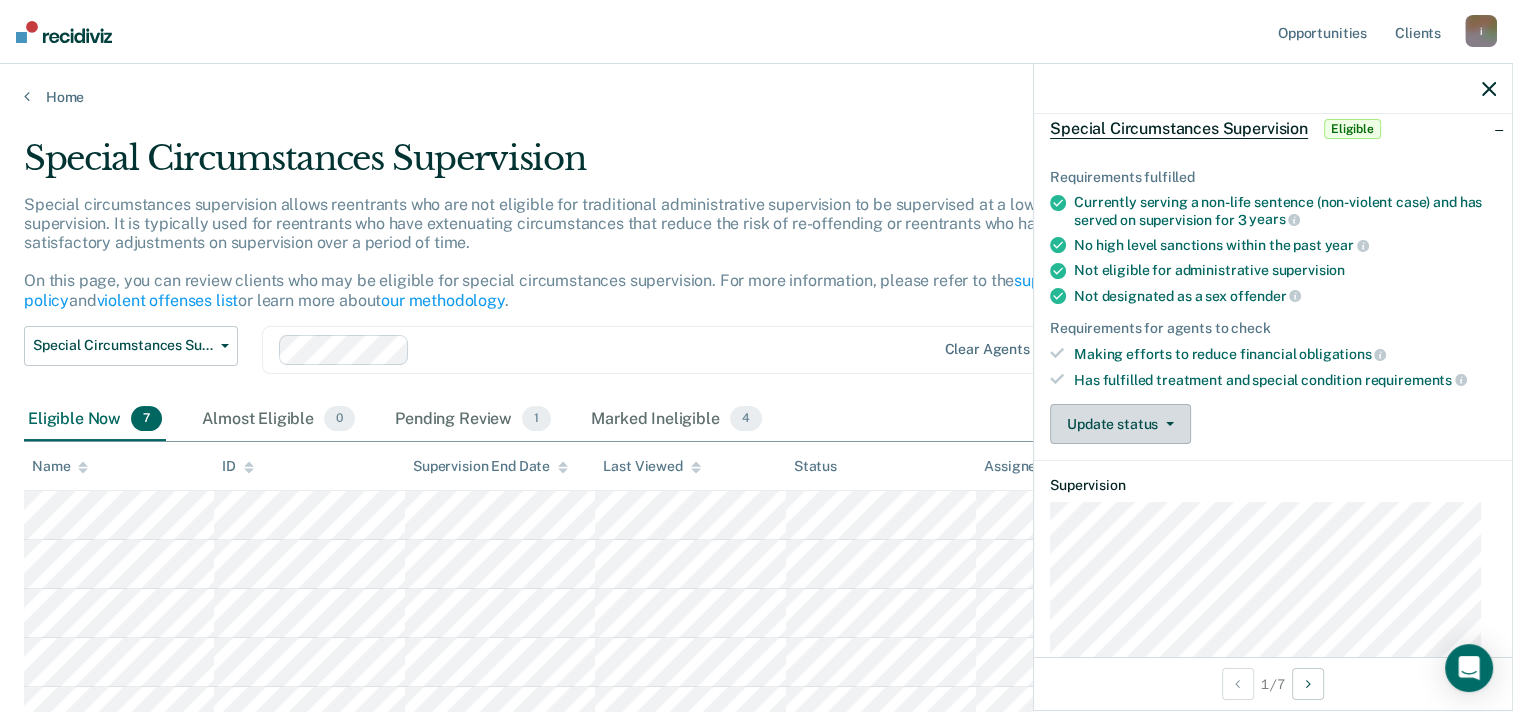 click at bounding box center [1166, 424] 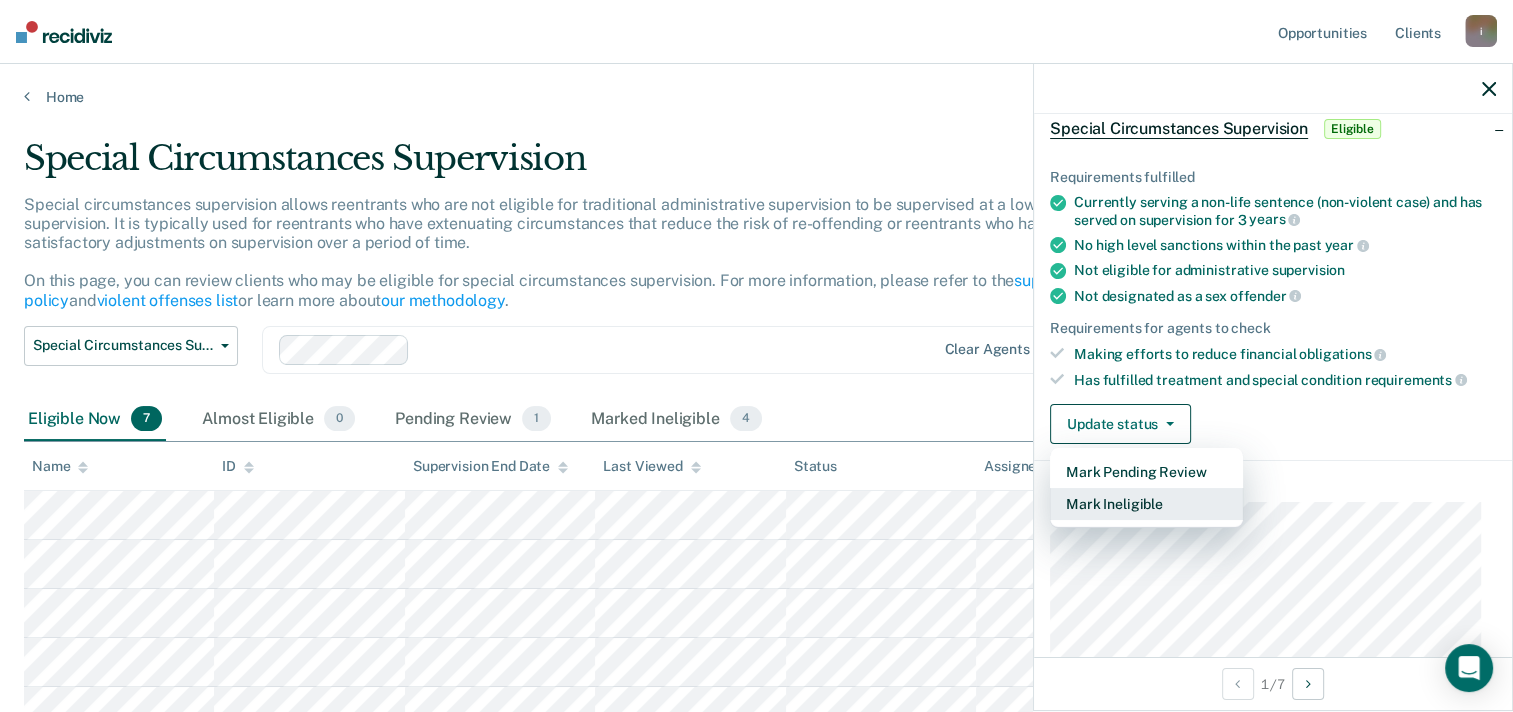 click on "Mark Ineligible" at bounding box center (1146, 504) 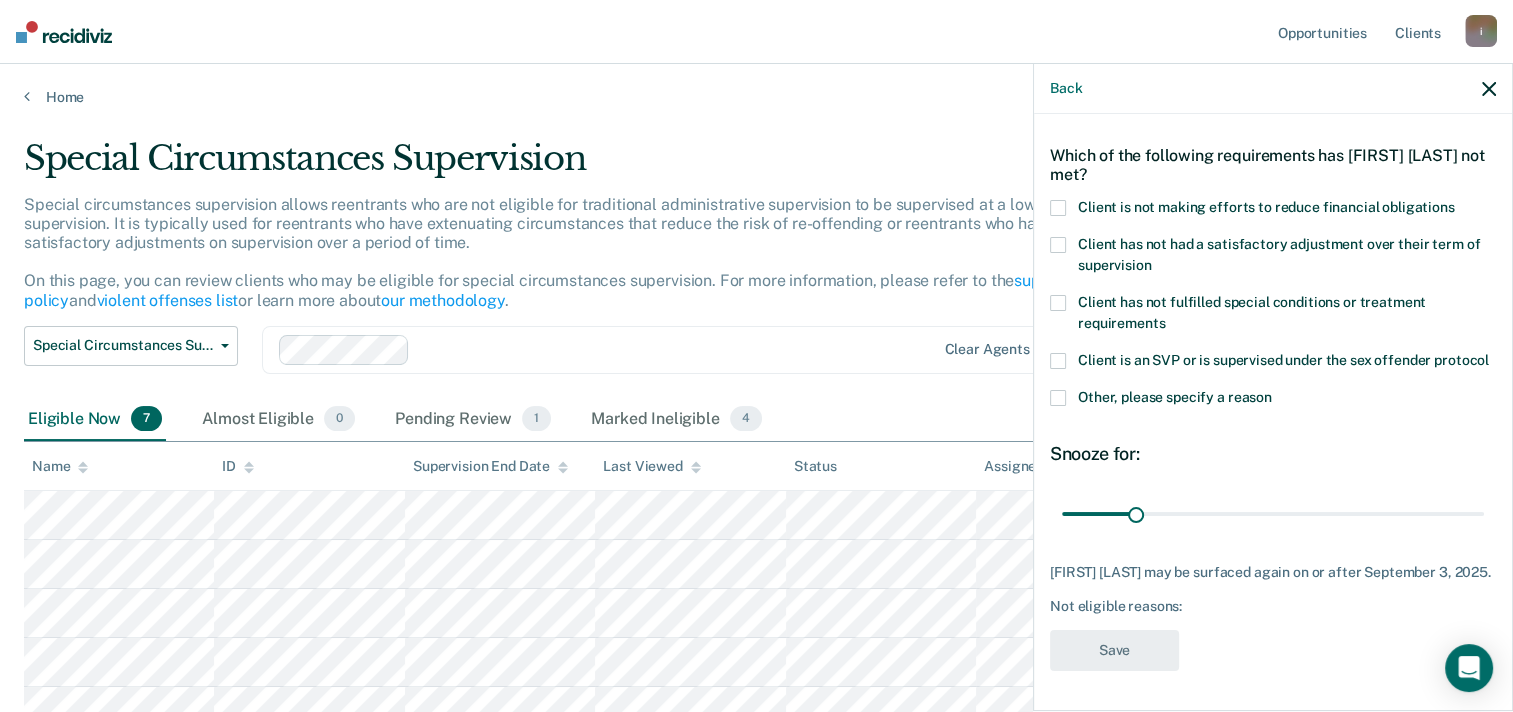 click on "Client is not making efforts to reduce financial obligations" at bounding box center (1266, 207) 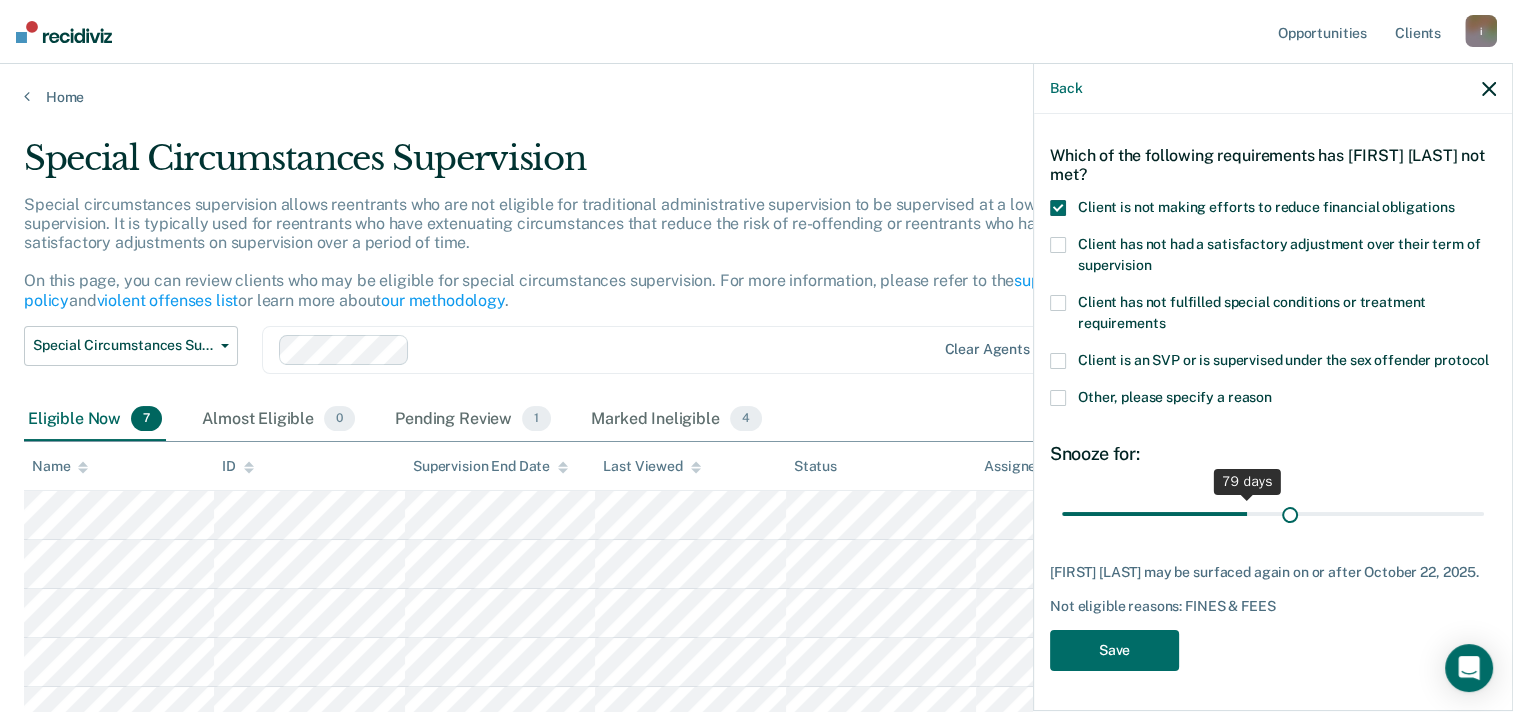 scroll, scrollTop: 84, scrollLeft: 0, axis: vertical 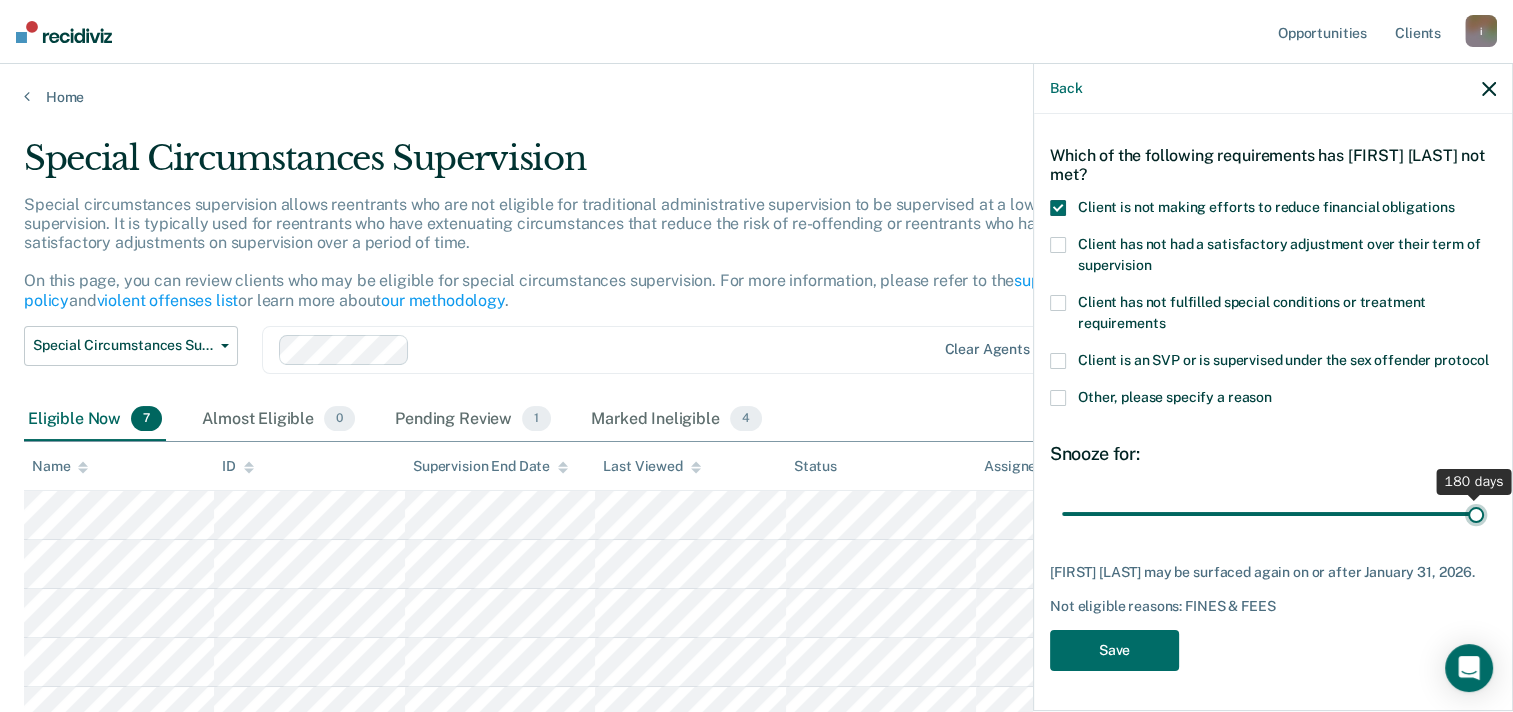 drag, startPoint x: 1133, startPoint y: 500, endPoint x: 1531, endPoint y: 518, distance: 398.40683 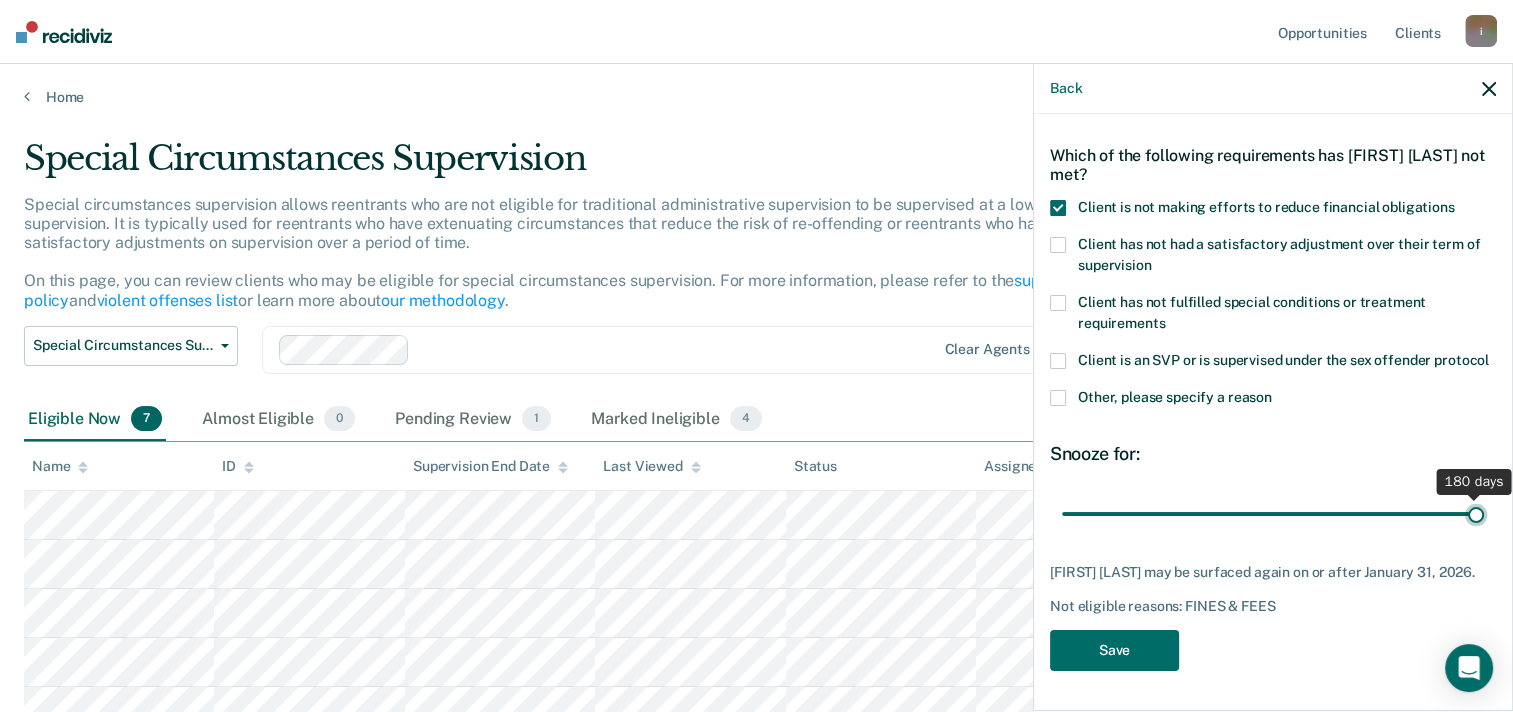 type on "180" 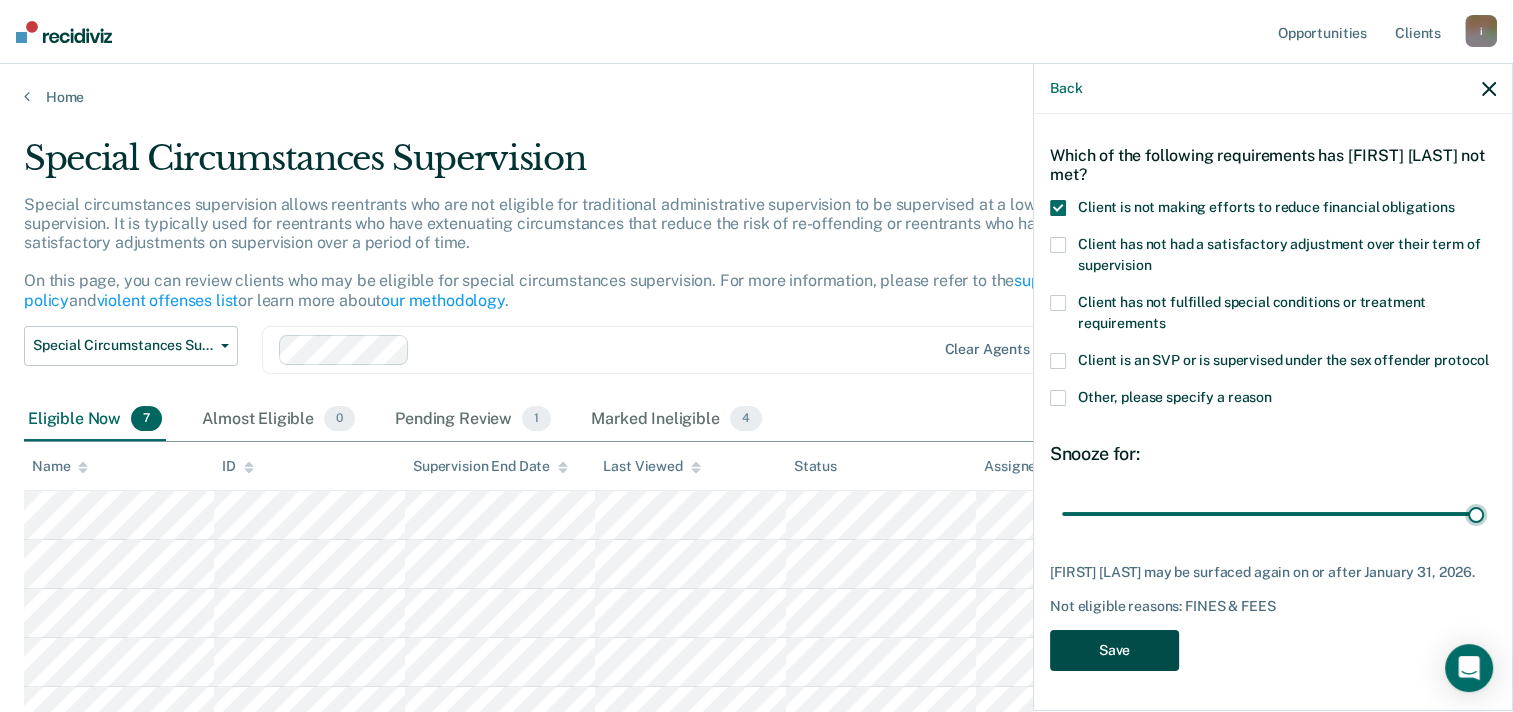 click on "Save" at bounding box center [1114, 650] 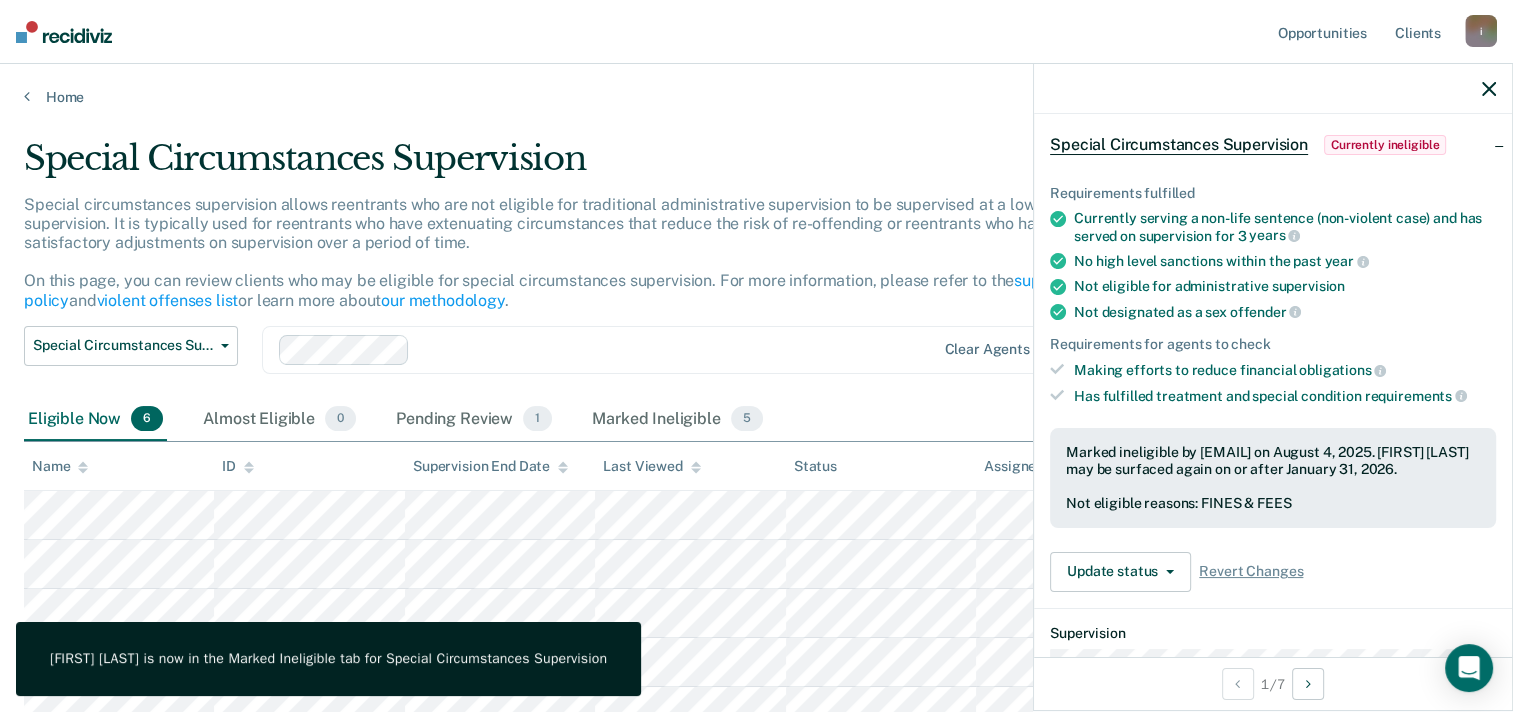 click 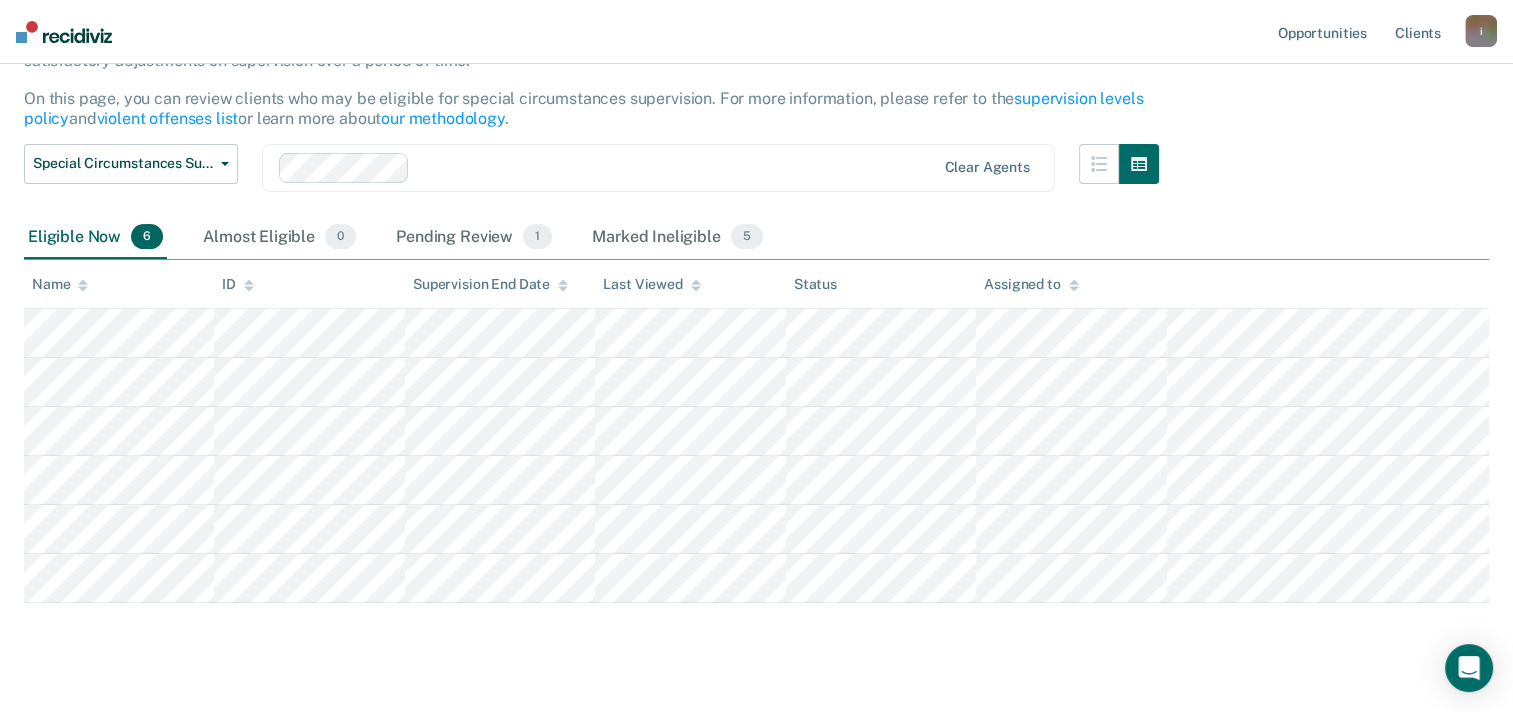 scroll, scrollTop: 200, scrollLeft: 0, axis: vertical 